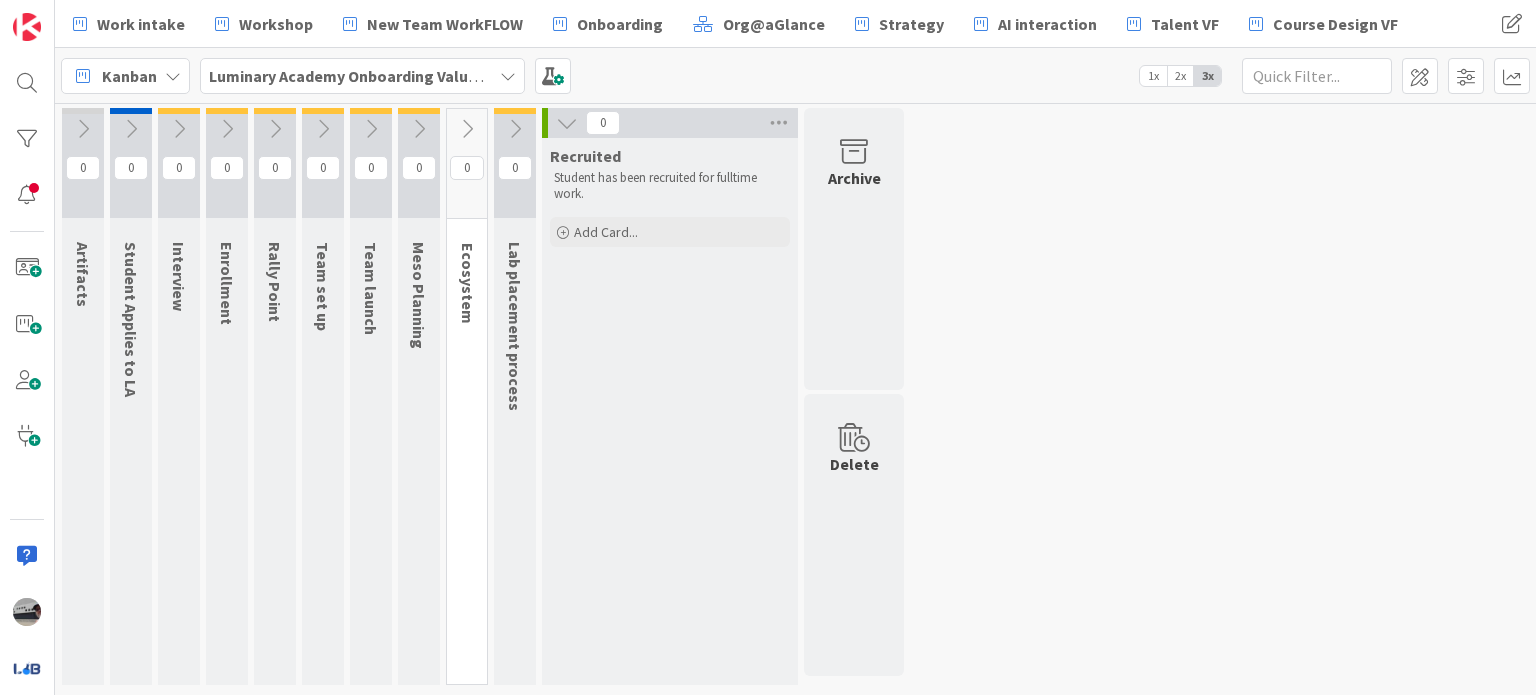 scroll, scrollTop: 0, scrollLeft: 0, axis: both 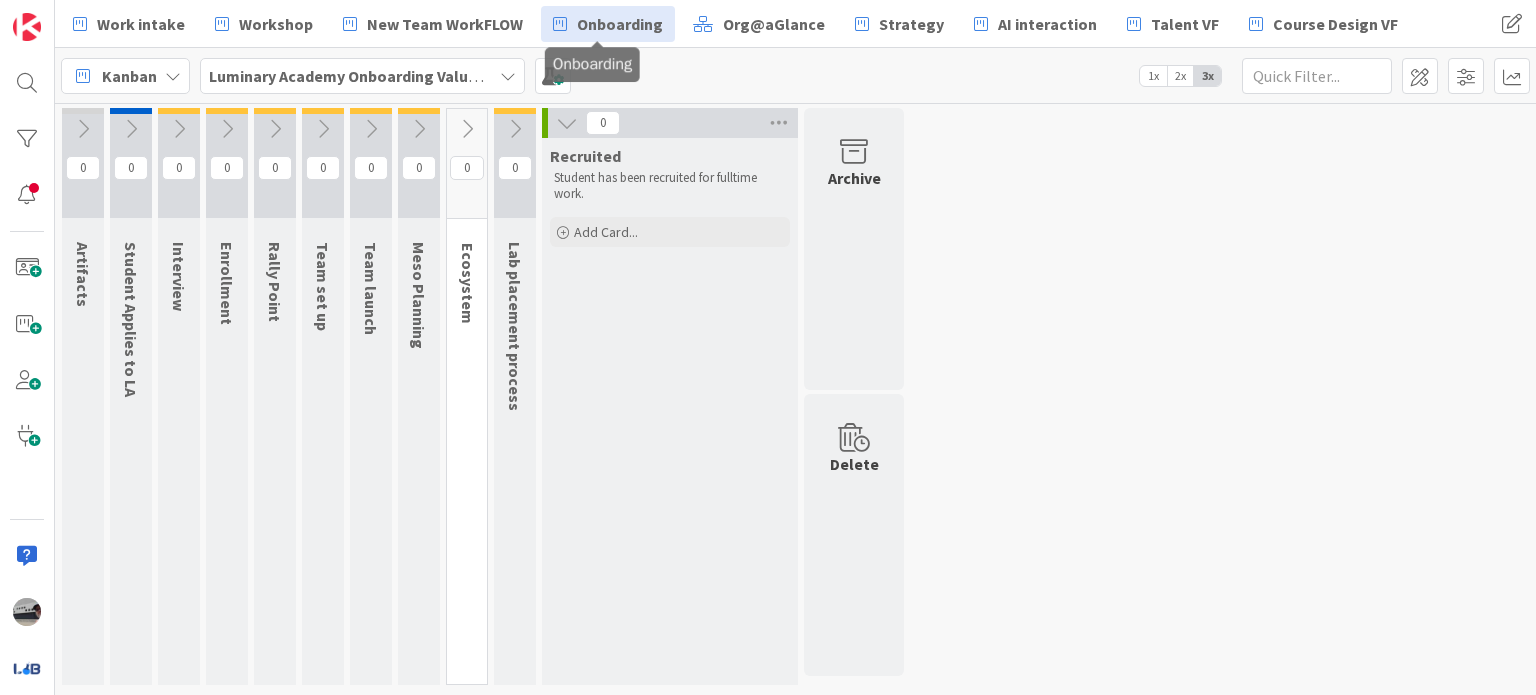 click on "Onboarding" at bounding box center (620, 24) 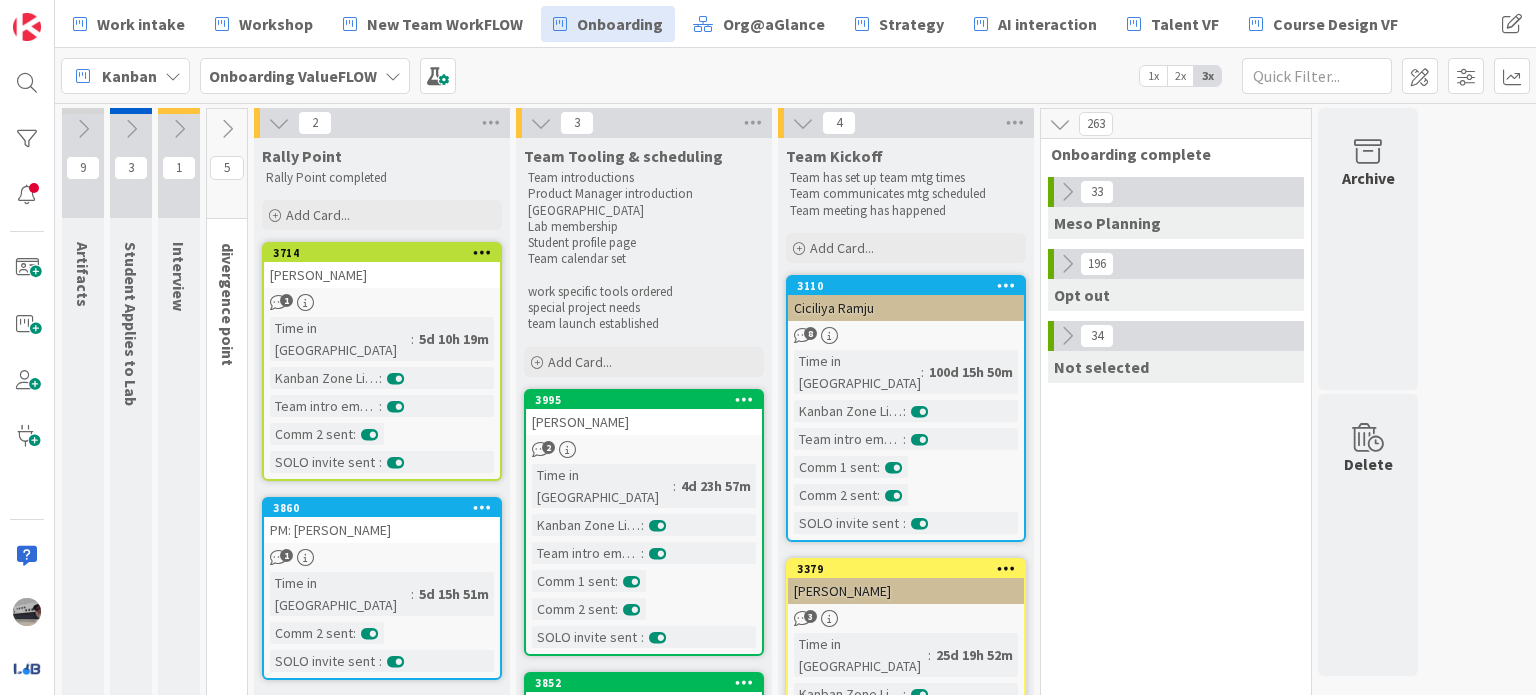 click at bounding box center [1067, 192] 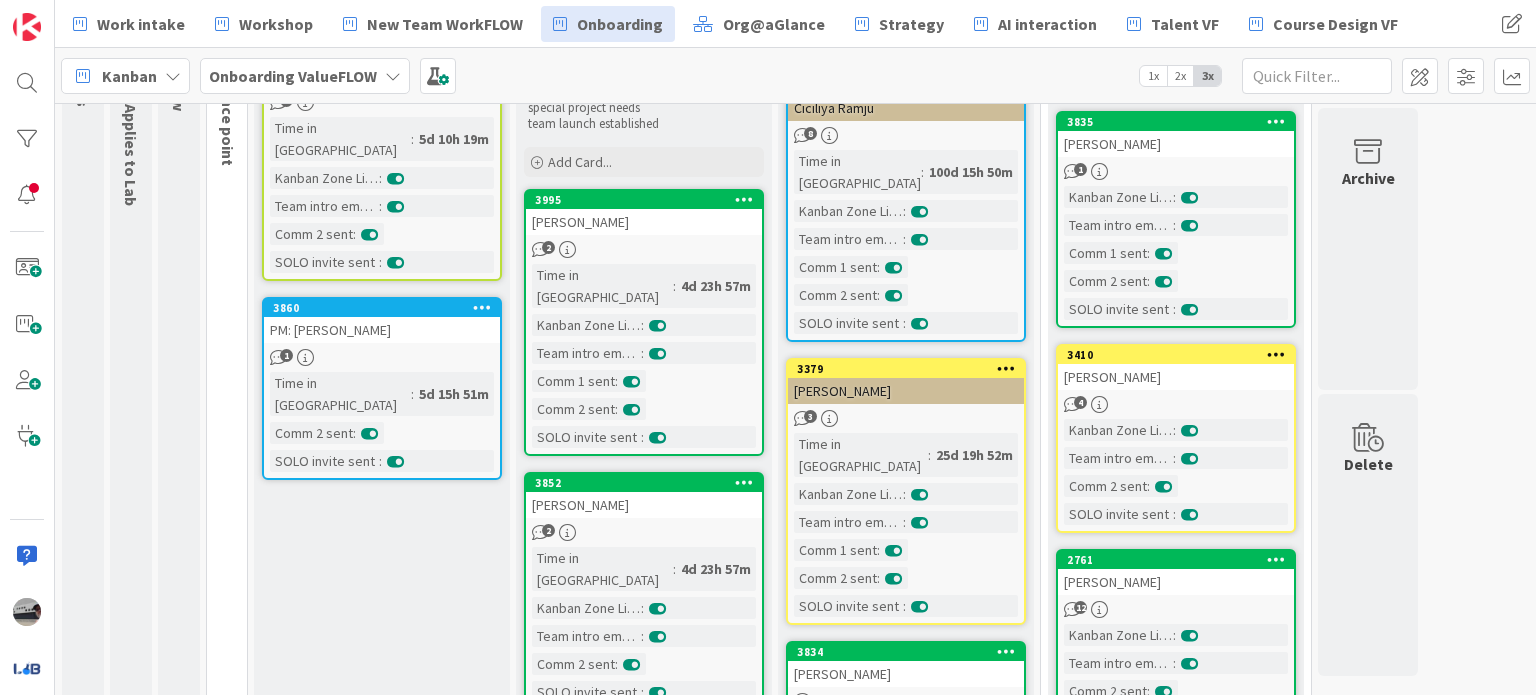 scroll, scrollTop: 0, scrollLeft: 0, axis: both 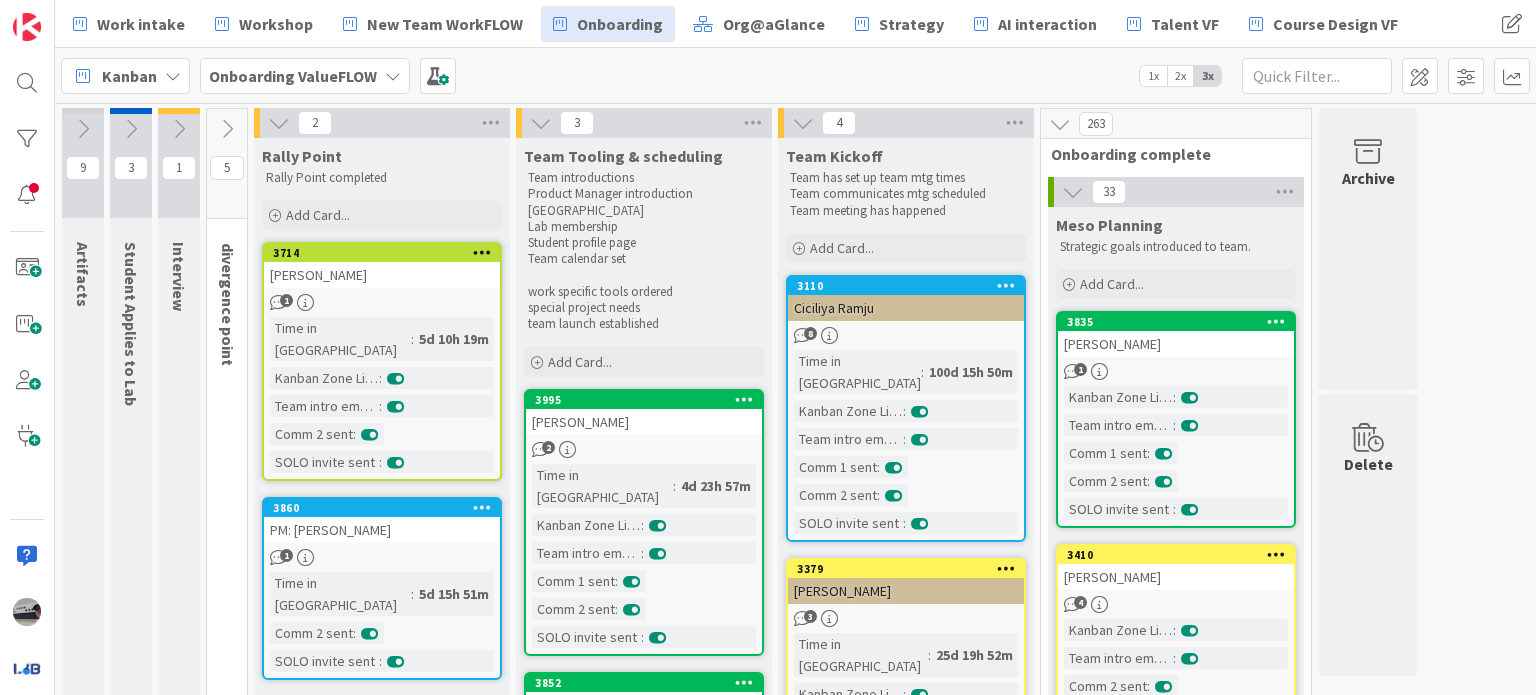 click at bounding box center (227, 129) 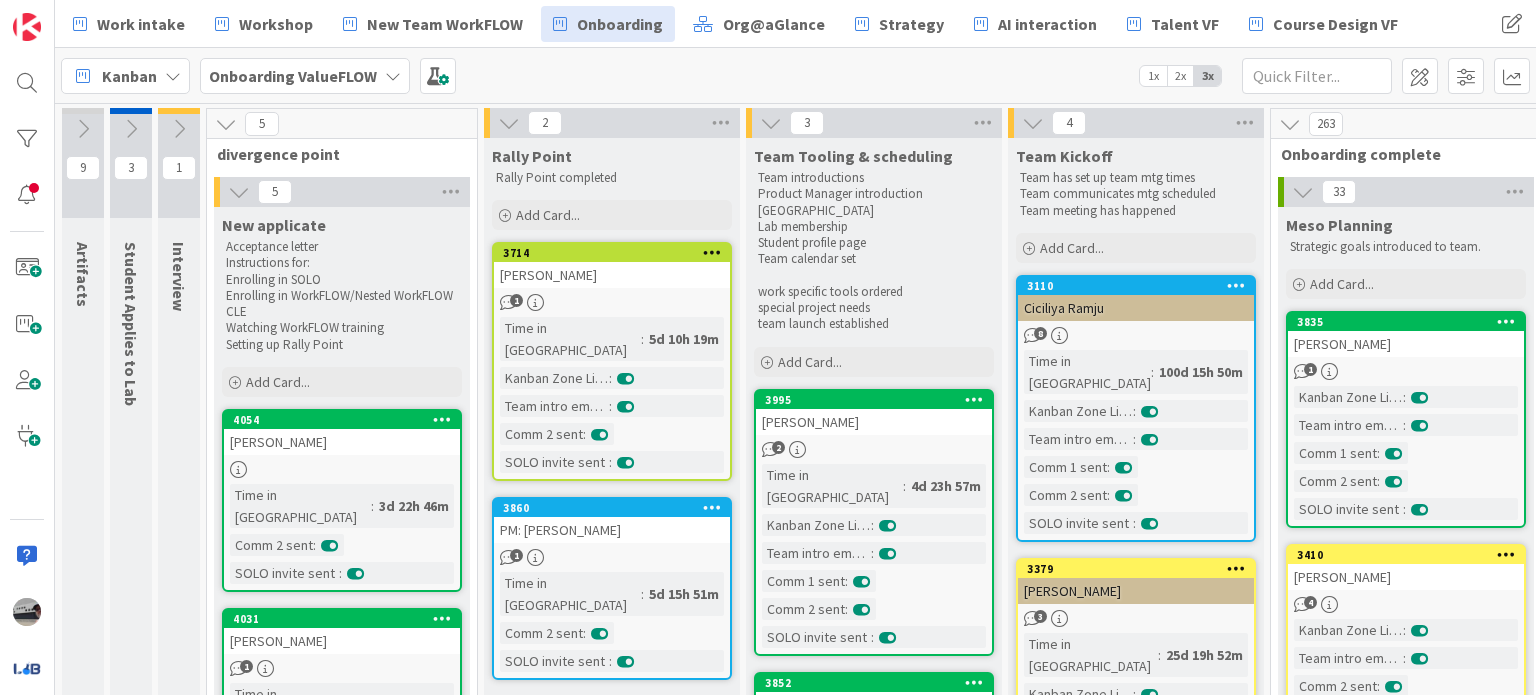 click at bounding box center [179, 129] 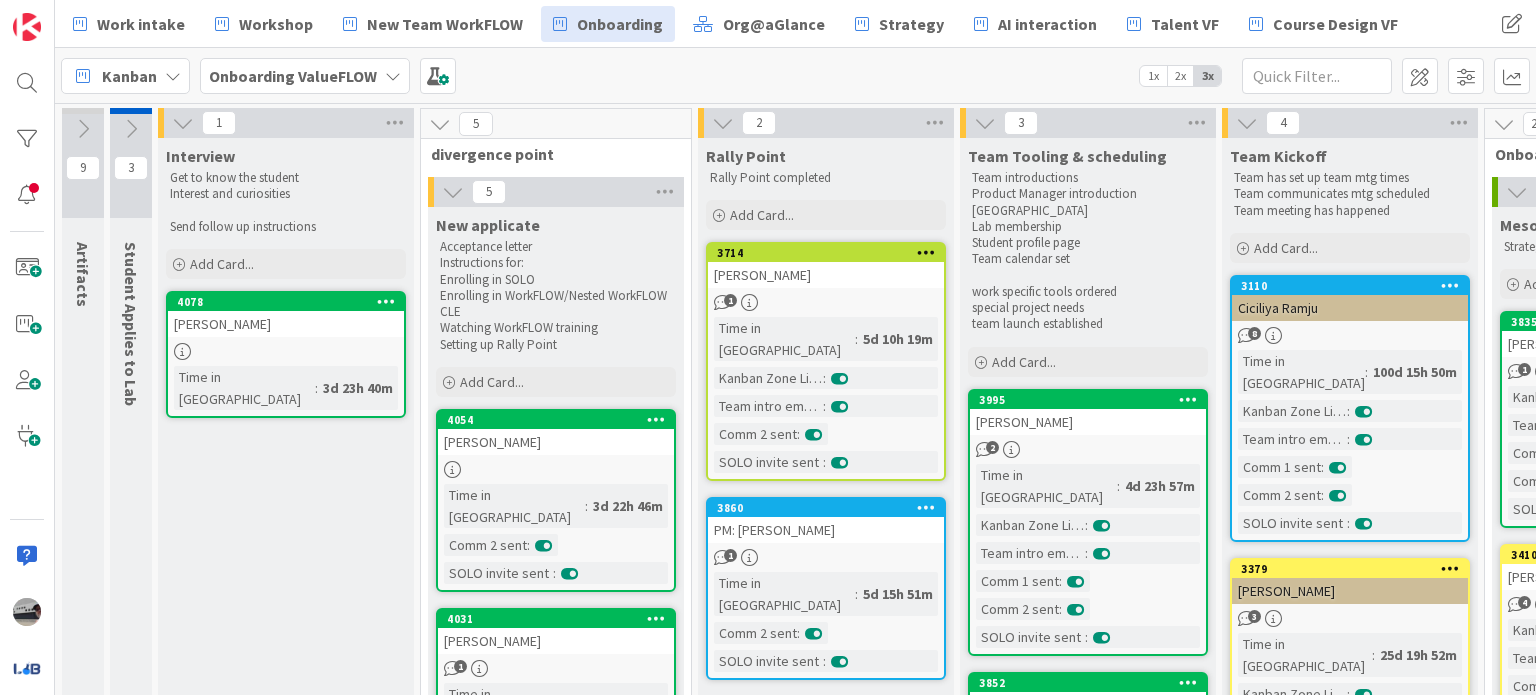 click at bounding box center (131, 129) 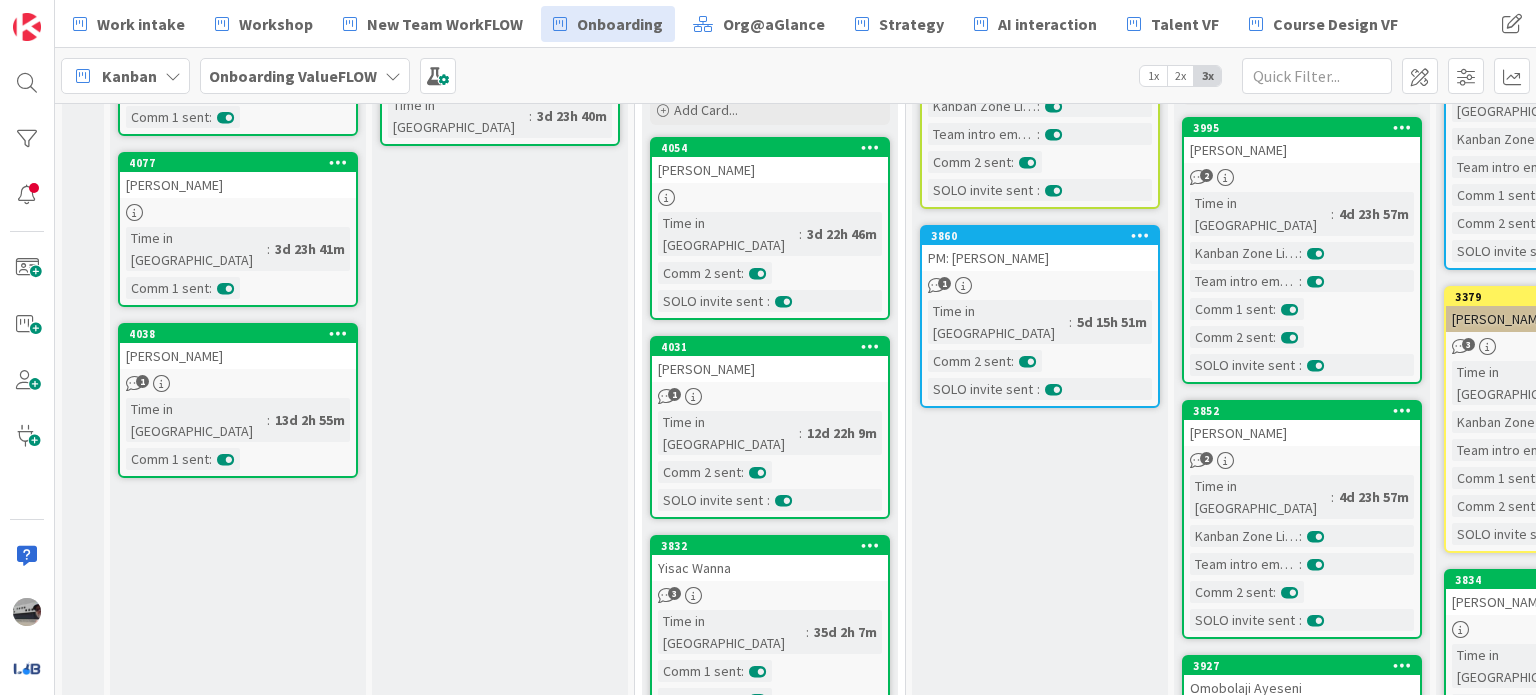 scroll, scrollTop: 200, scrollLeft: 0, axis: vertical 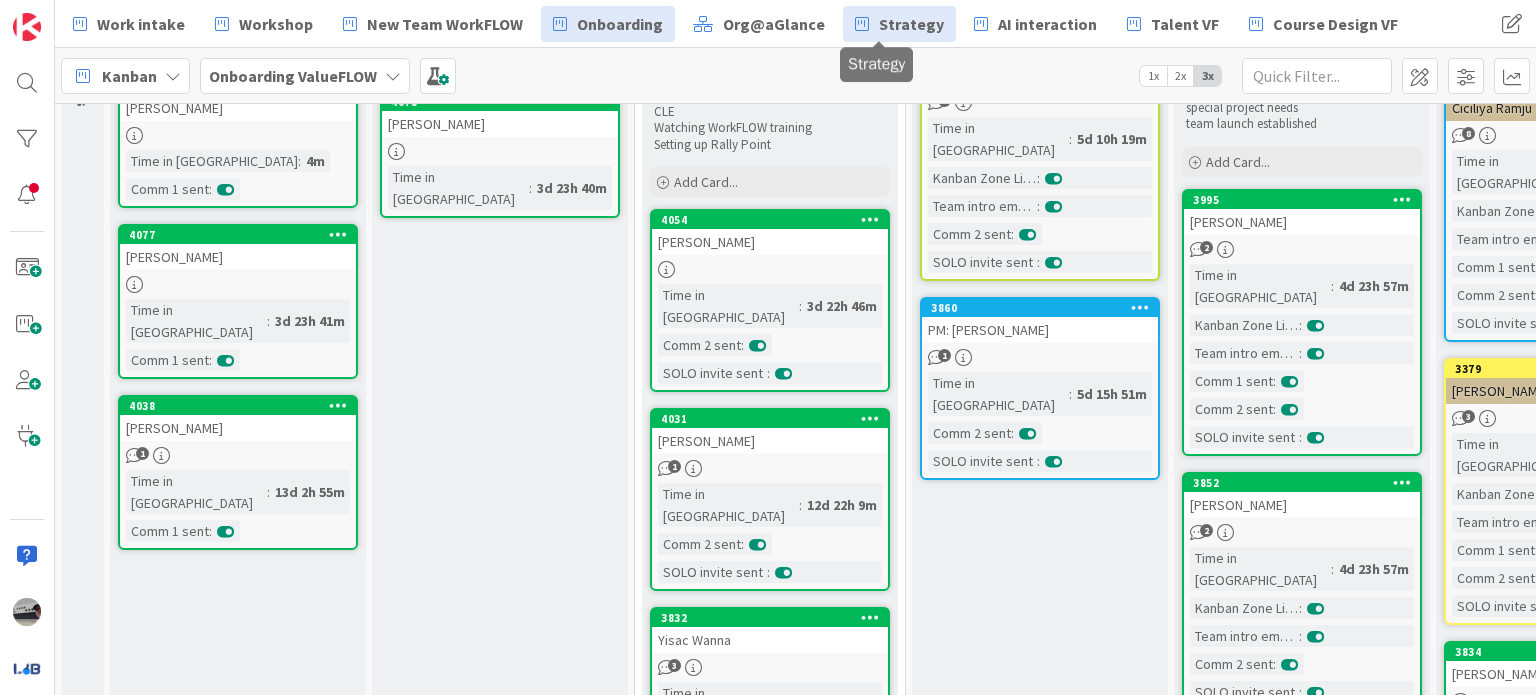 click on "Strategy" at bounding box center [911, 24] 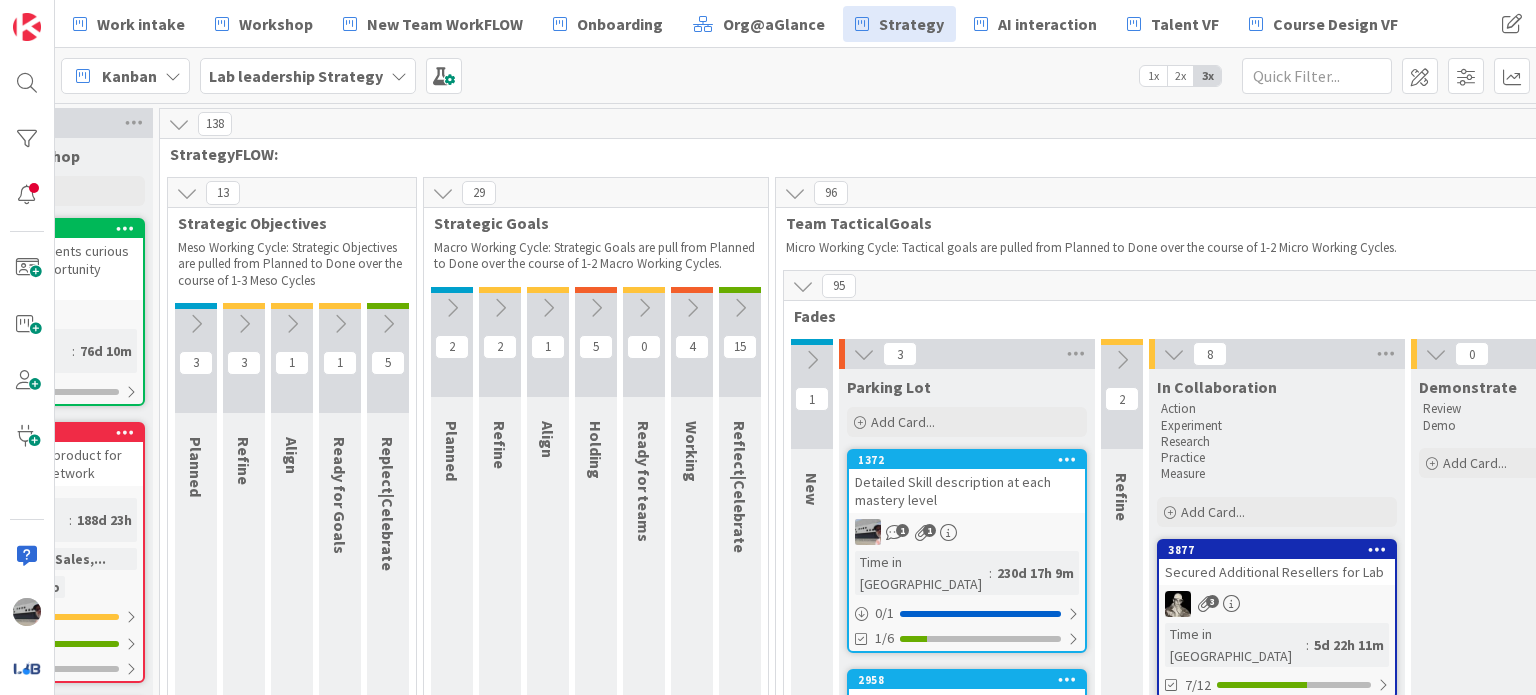 scroll, scrollTop: 0, scrollLeft: 756, axis: horizontal 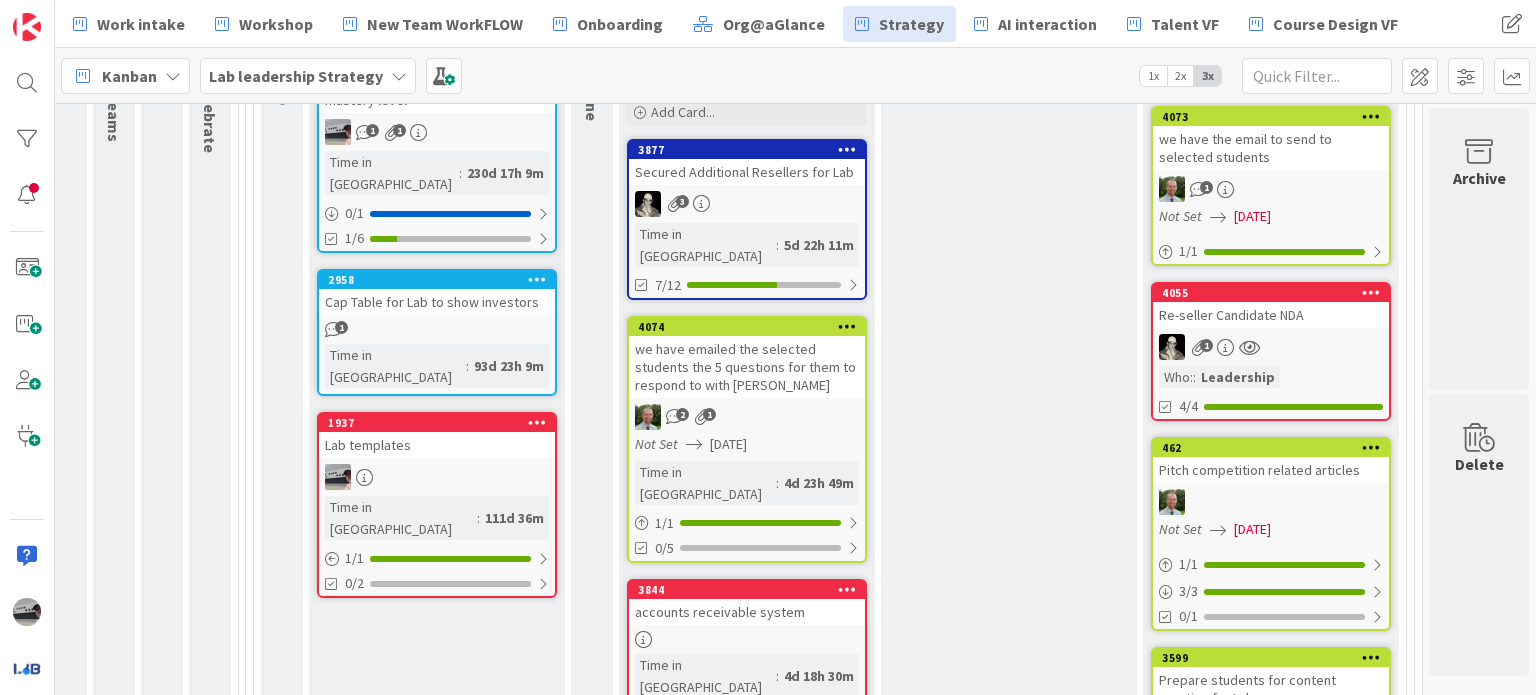 click on "we have emailed the selected students the 5 questions for them to respond to with [PERSON_NAME]" at bounding box center [747, 367] 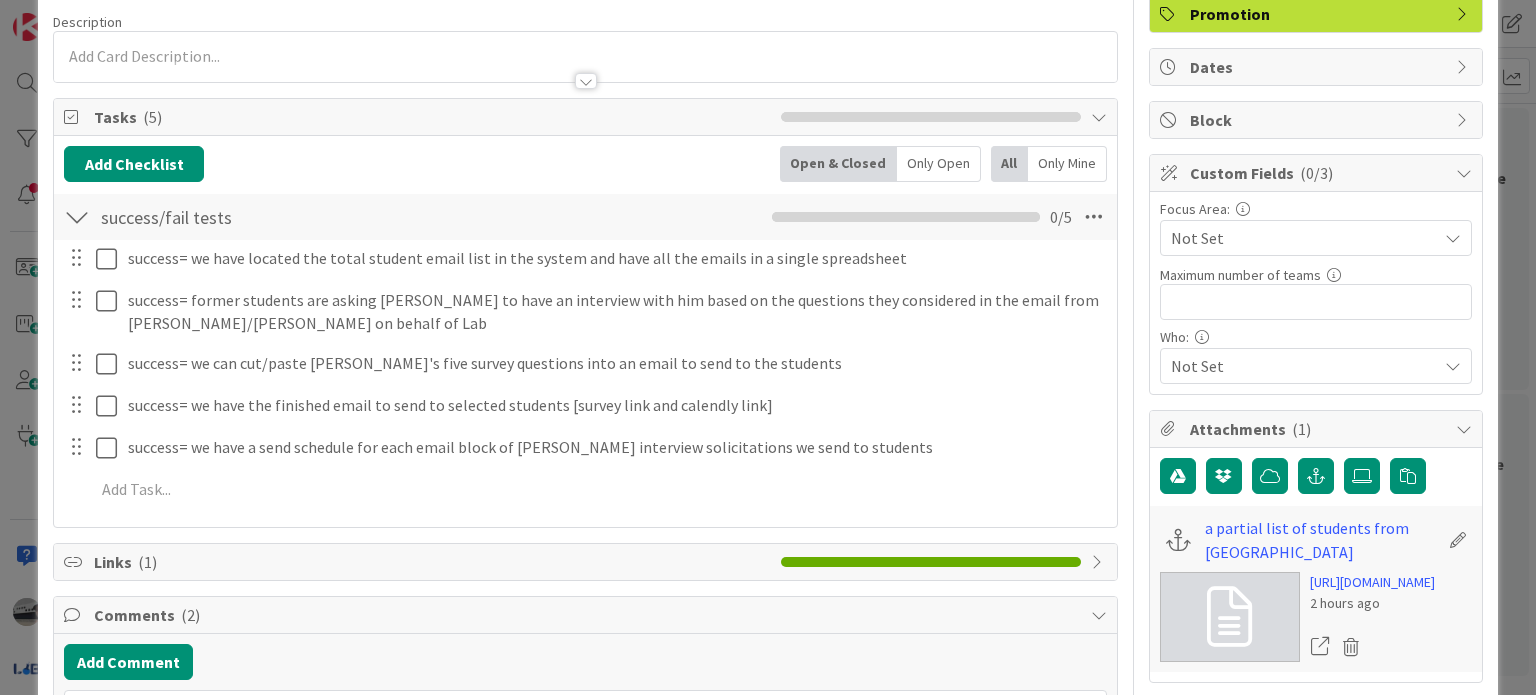 scroll, scrollTop: 200, scrollLeft: 0, axis: vertical 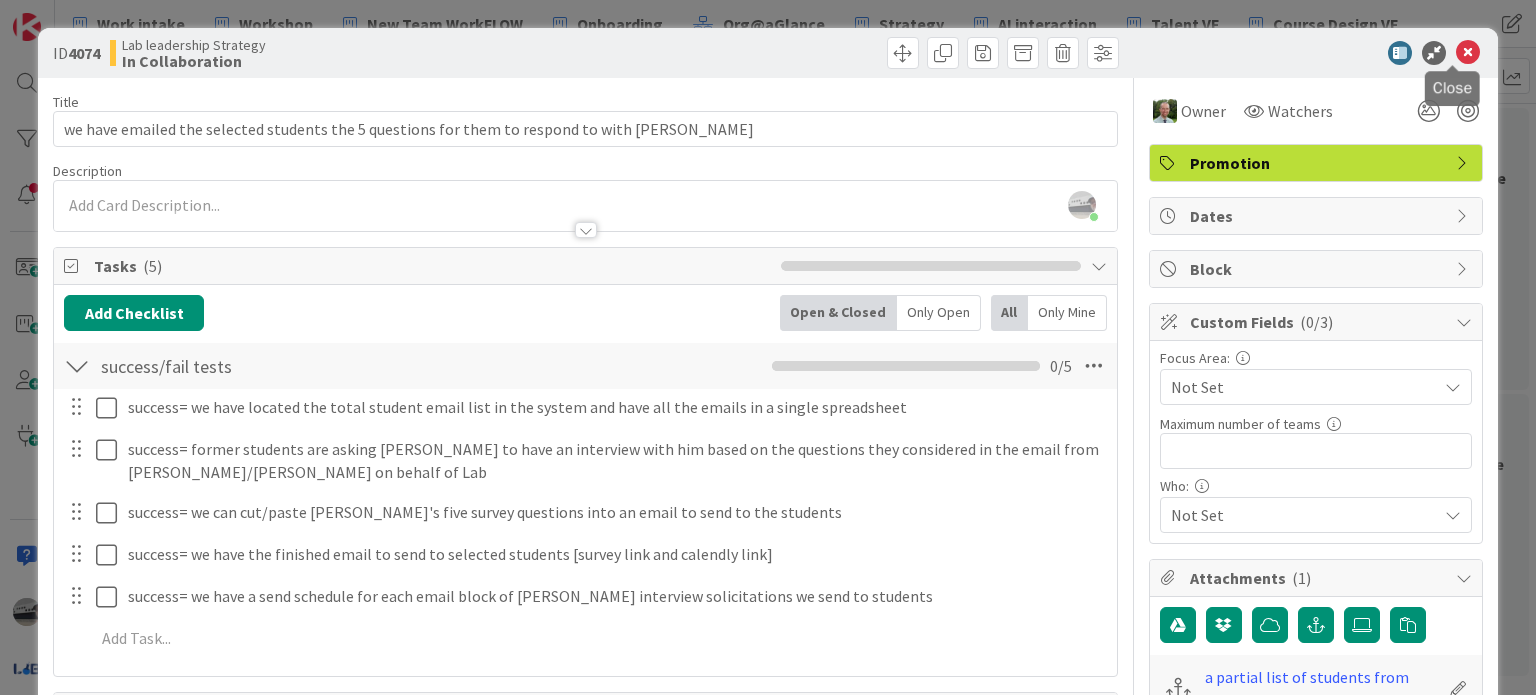 click at bounding box center [1468, 53] 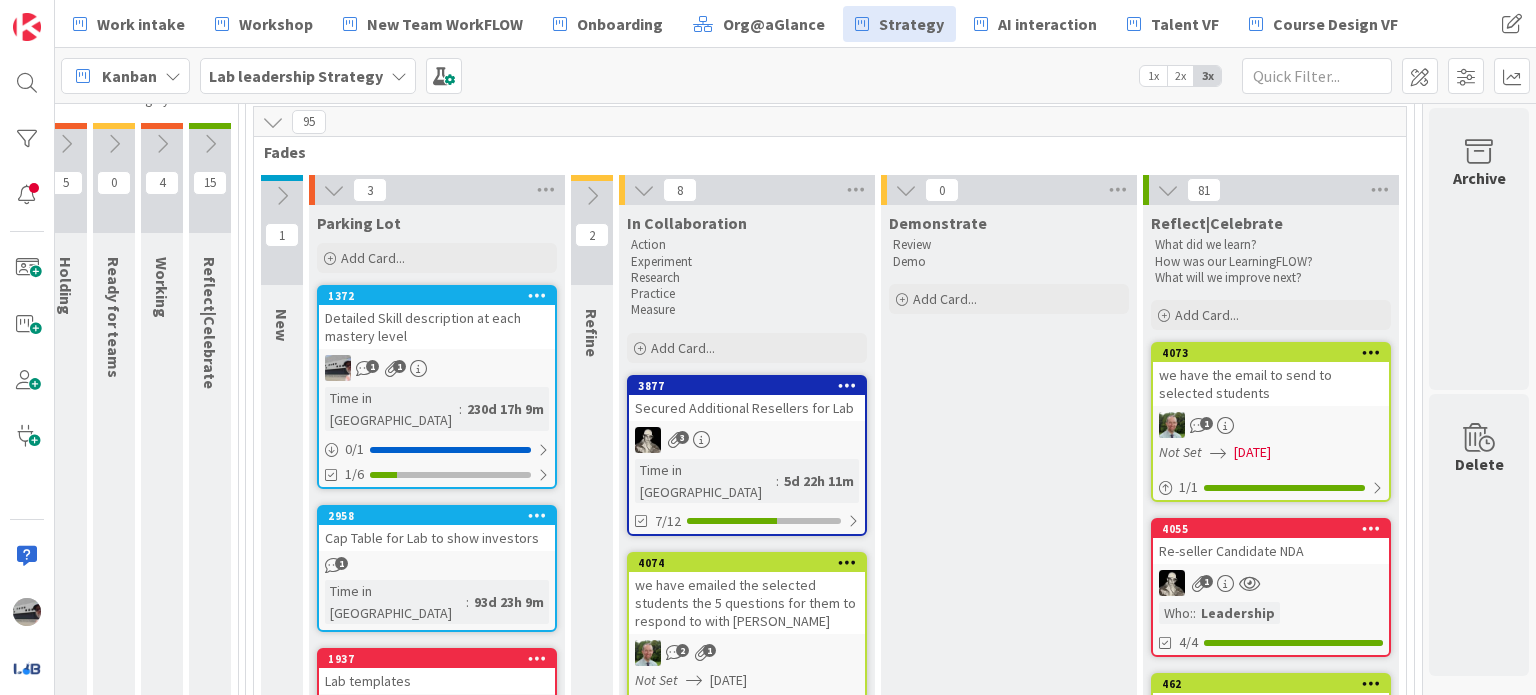 scroll, scrollTop: 0, scrollLeft: 756, axis: horizontal 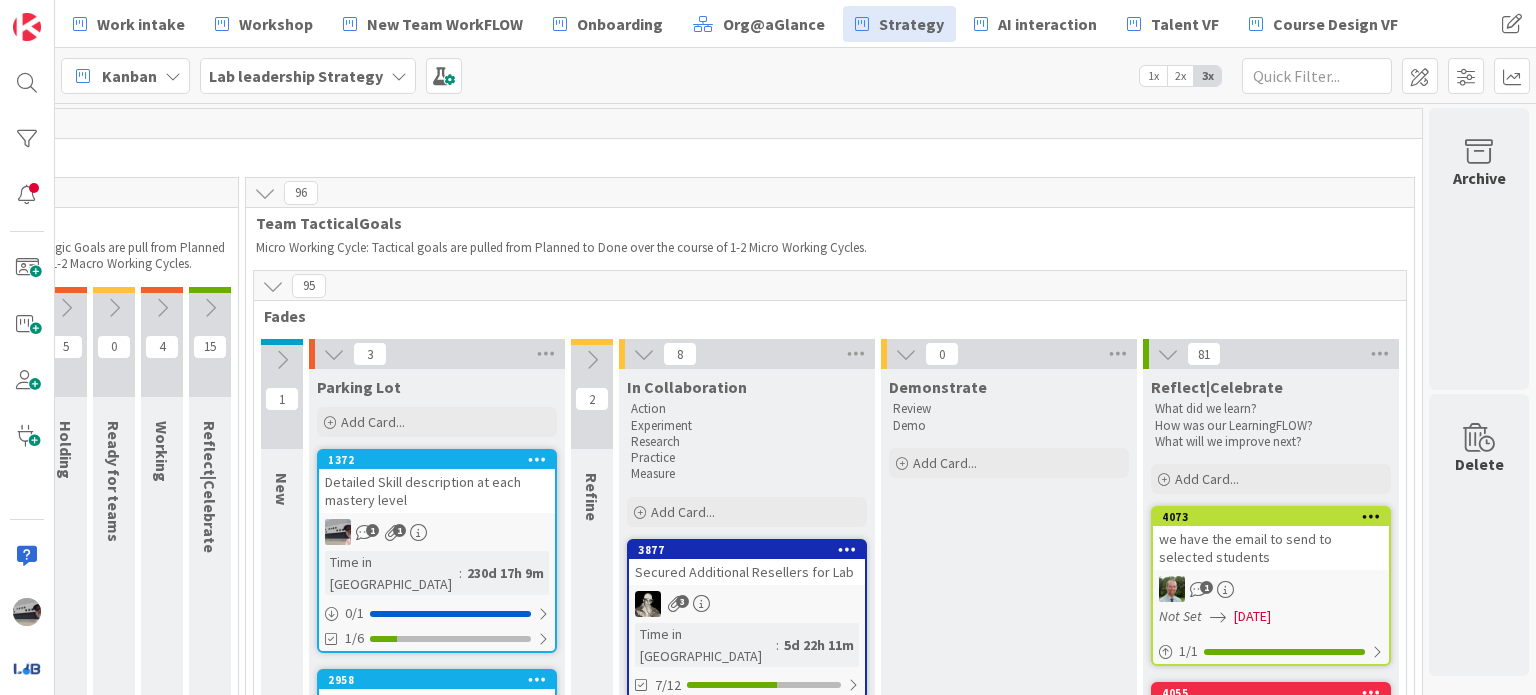 click at bounding box center [592, 360] 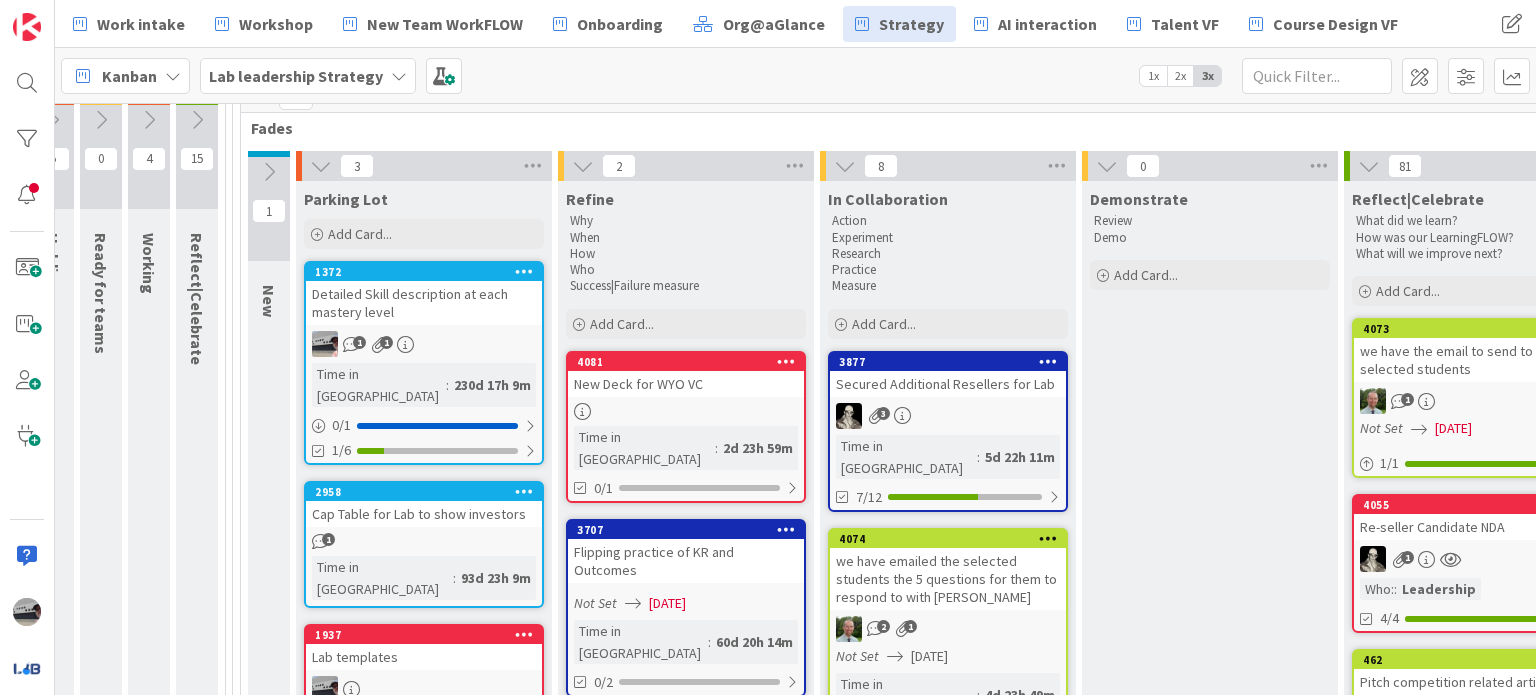 scroll, scrollTop: 200, scrollLeft: 756, axis: both 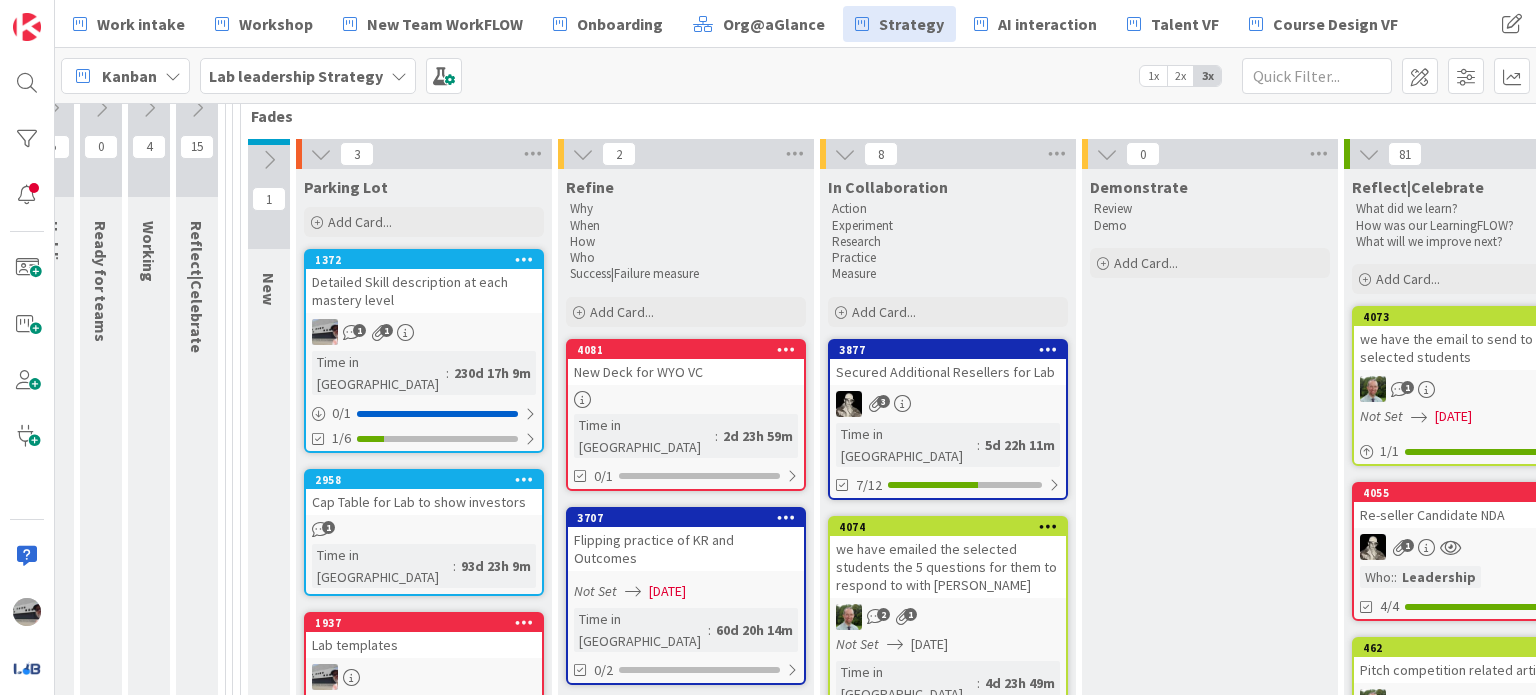 click on "Lab leadership Strategy" at bounding box center [308, 76] 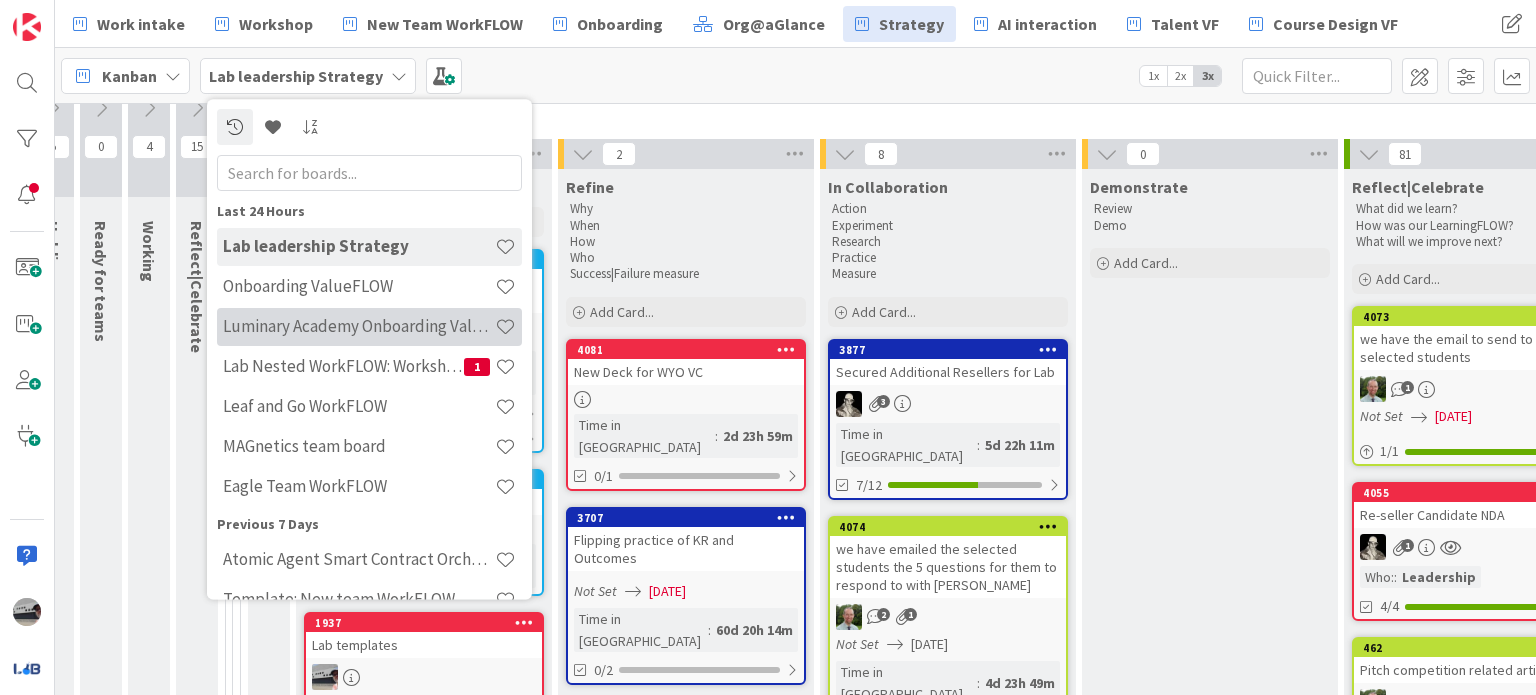 click on "Luminary Academy Onboarding ValueFLOW" at bounding box center (359, 327) 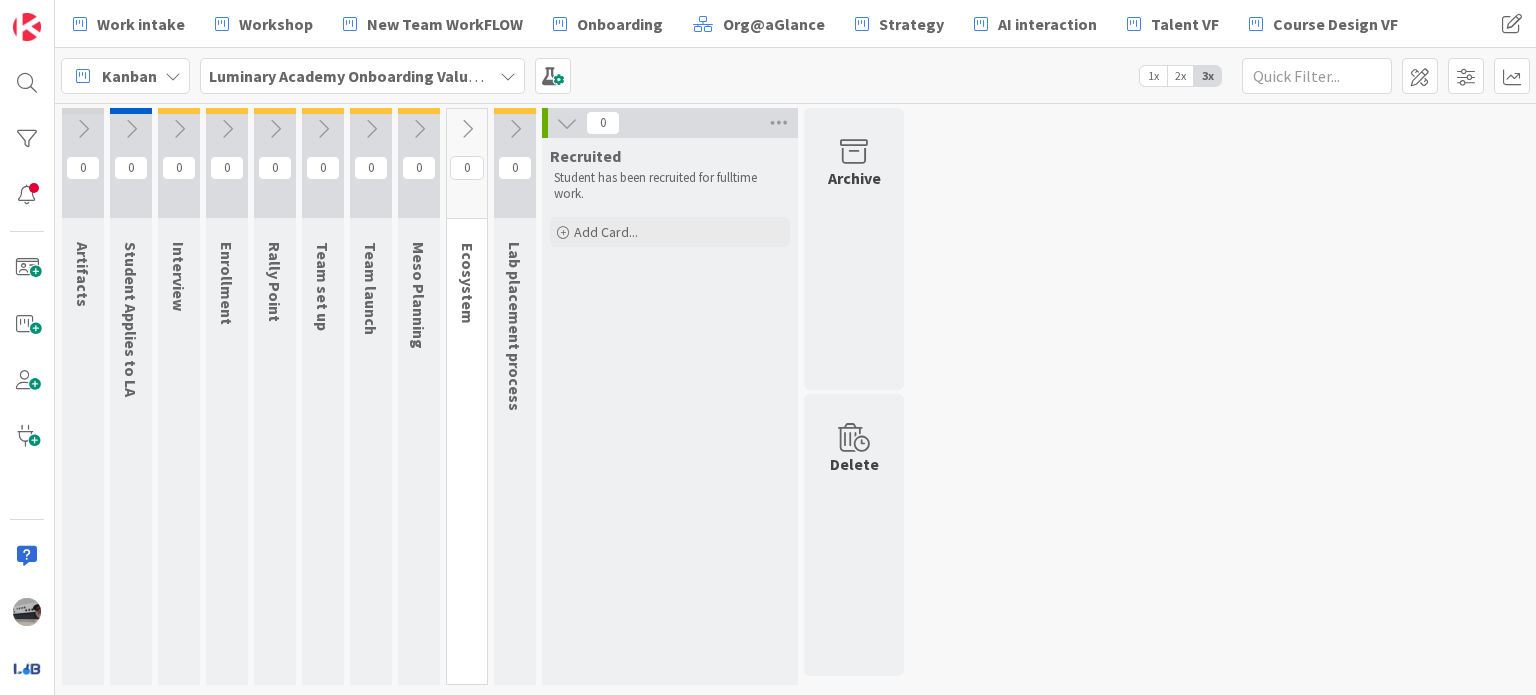 click at bounding box center (179, 129) 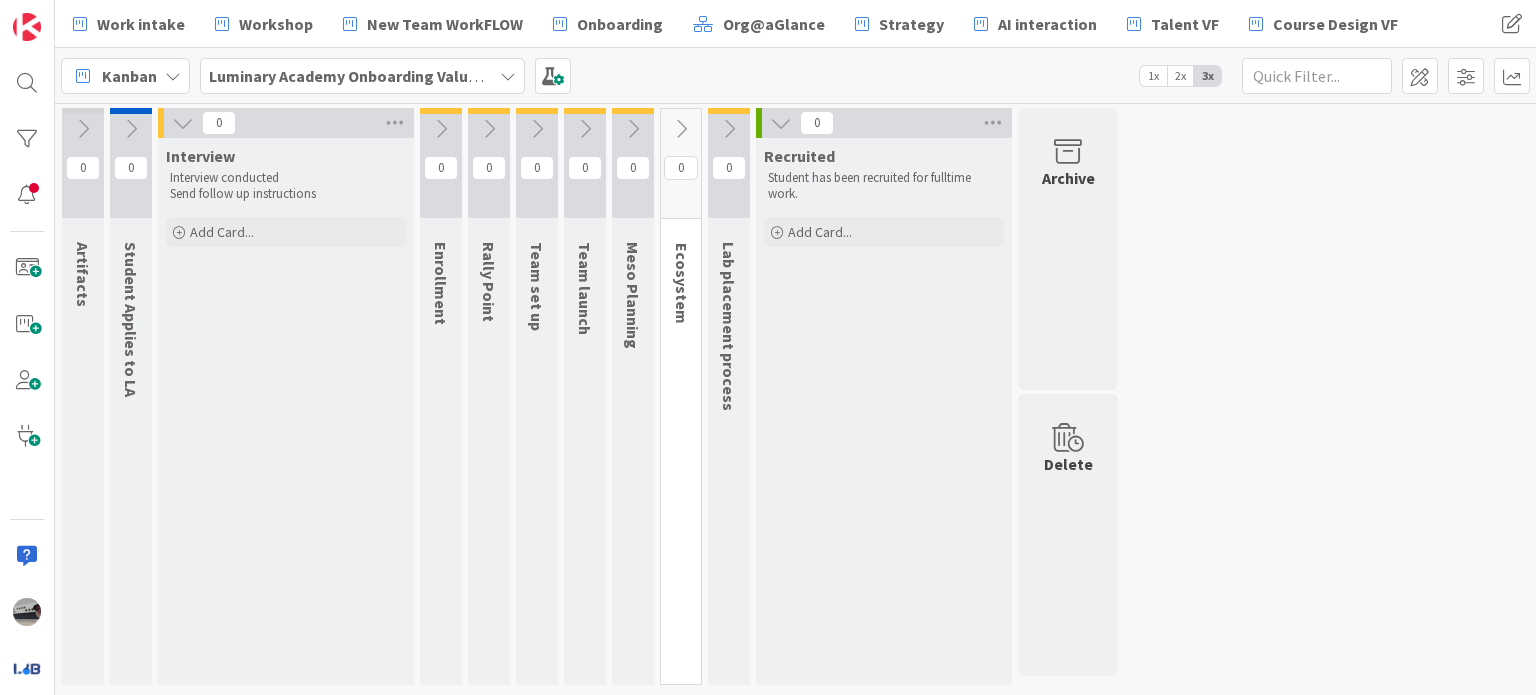 click at bounding box center (441, 129) 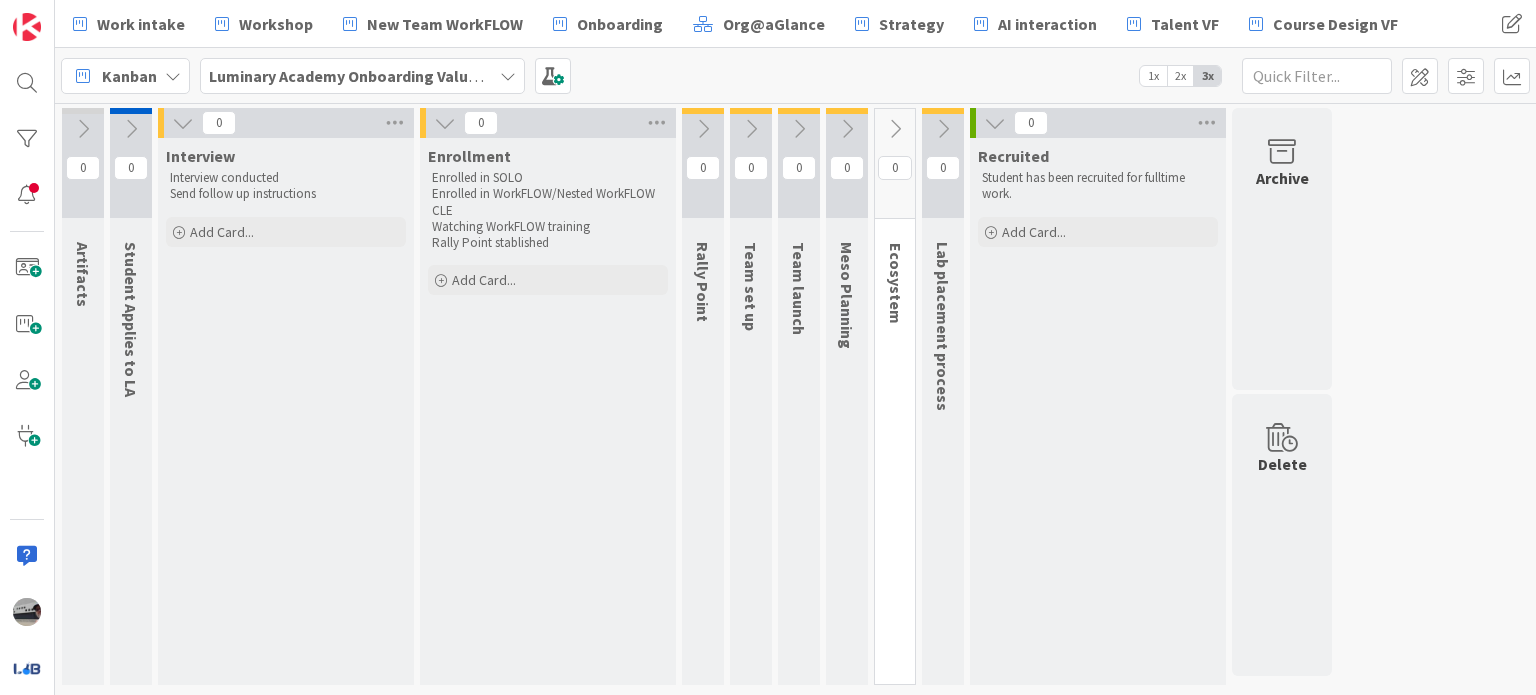 click at bounding box center [703, 129] 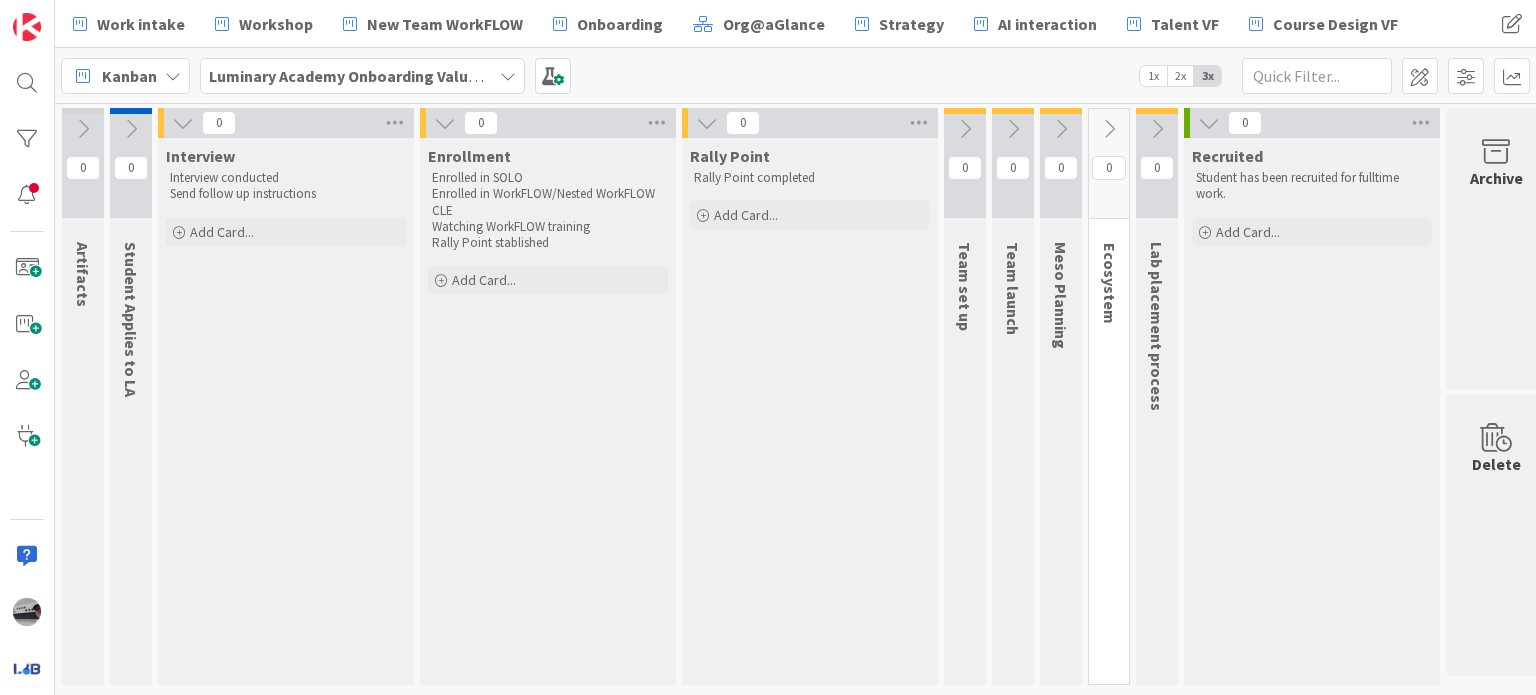click at bounding box center [965, 129] 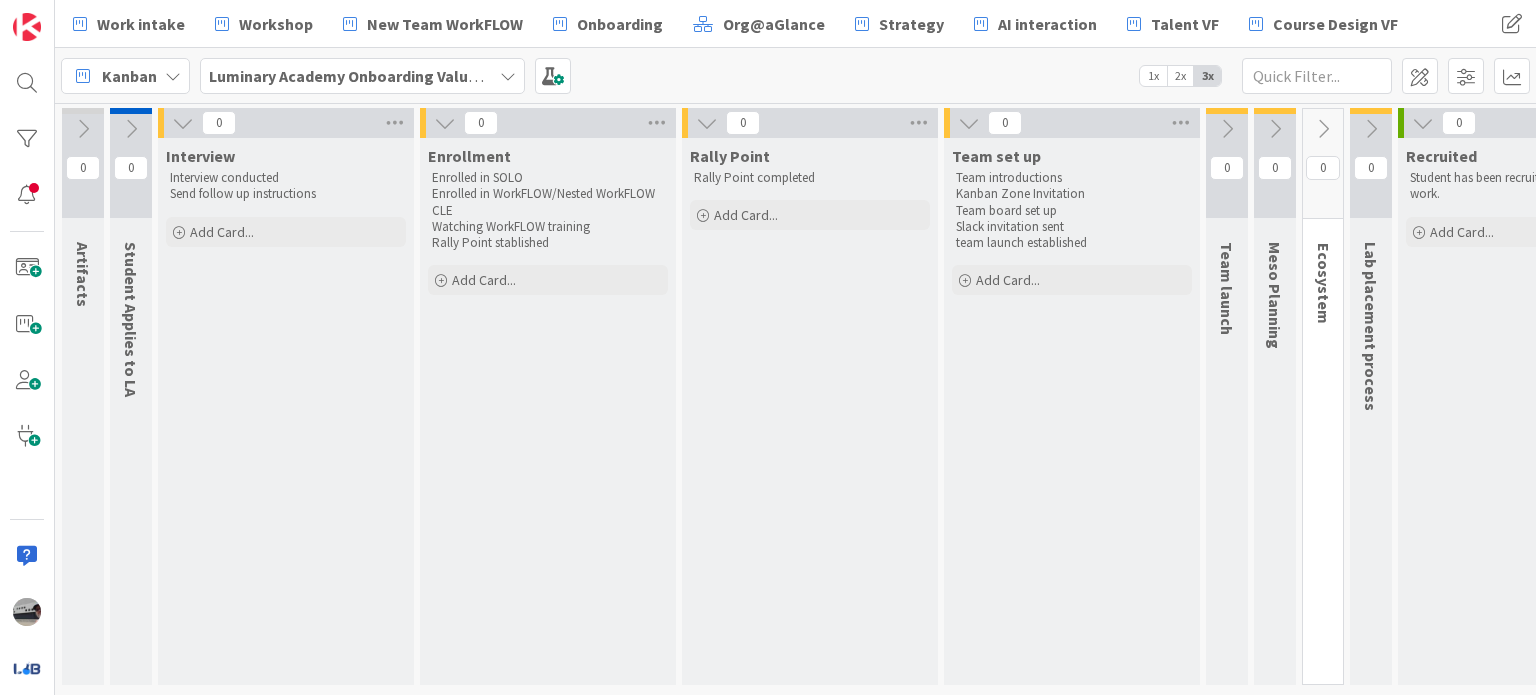 click at bounding box center [1227, 129] 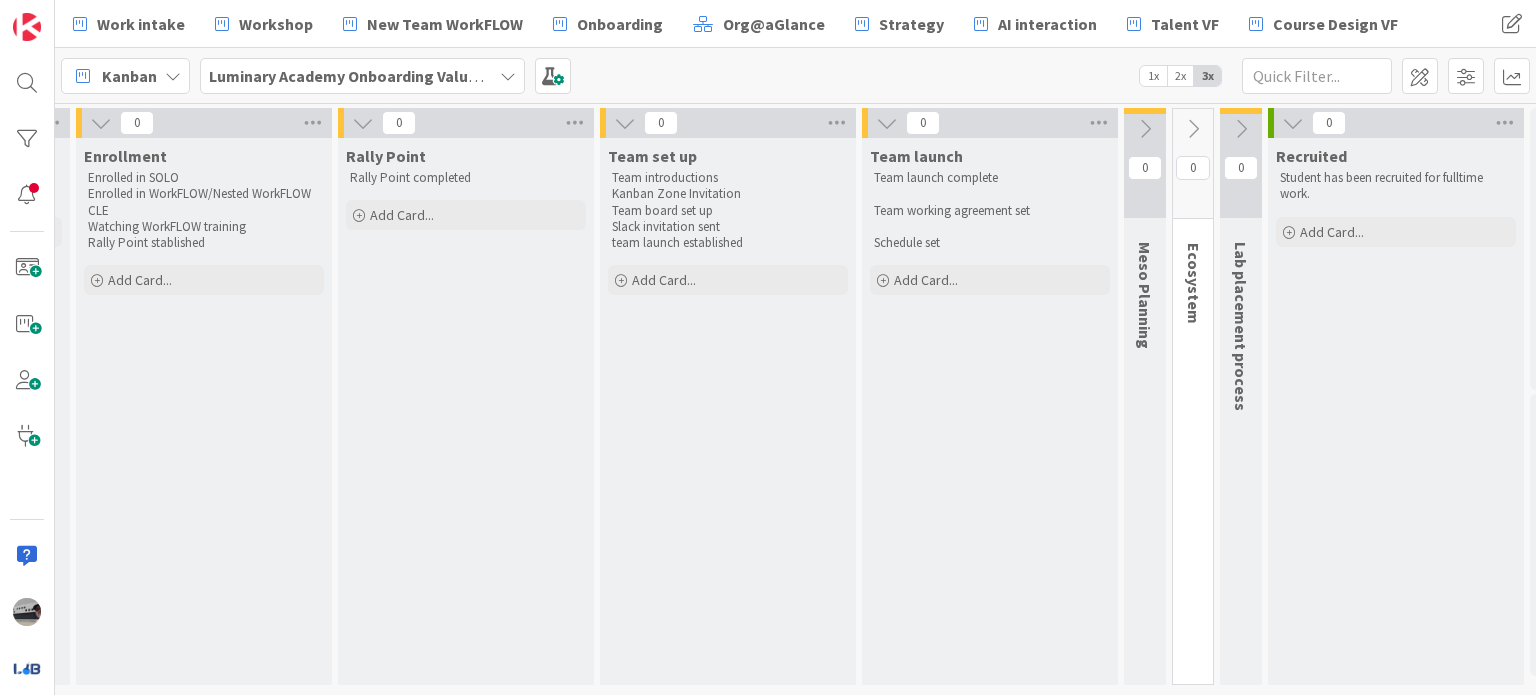 scroll, scrollTop: 0, scrollLeft: 460, axis: horizontal 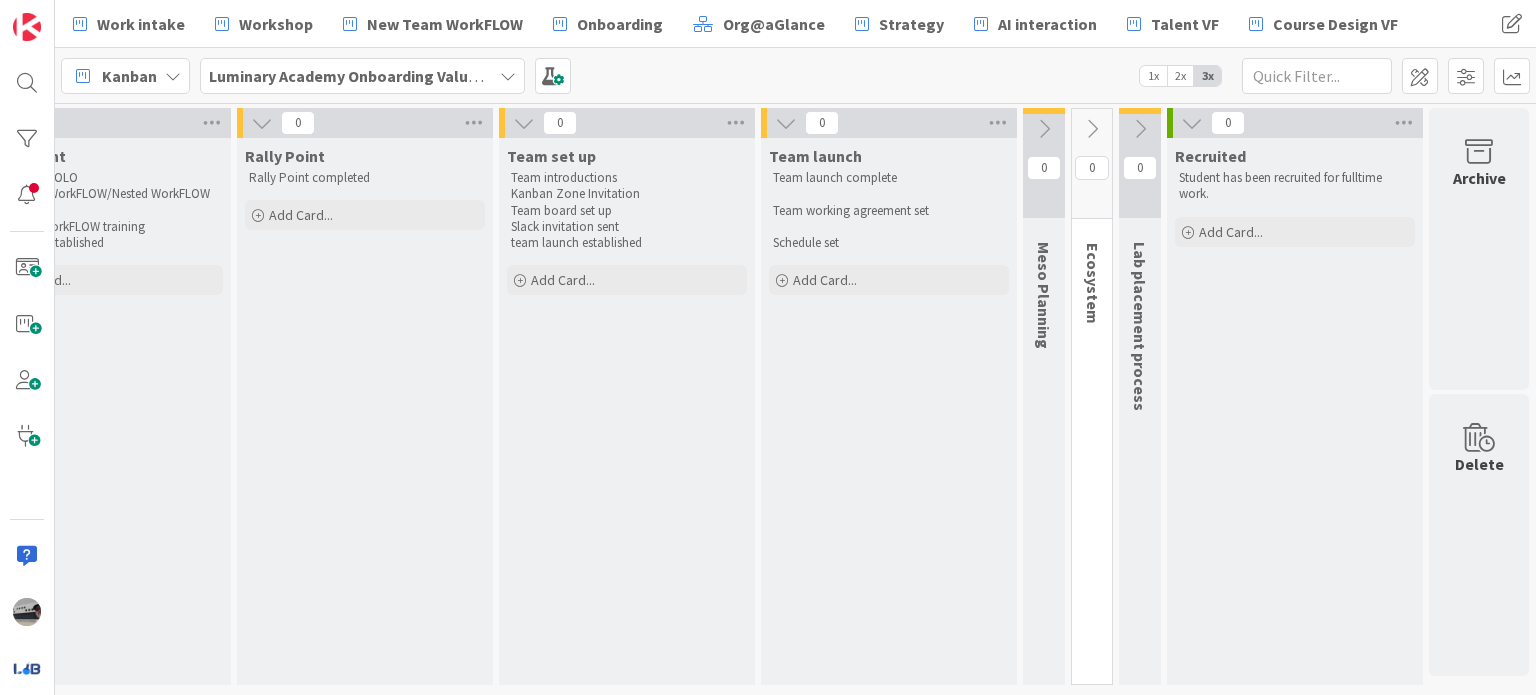 click at bounding box center [1044, 129] 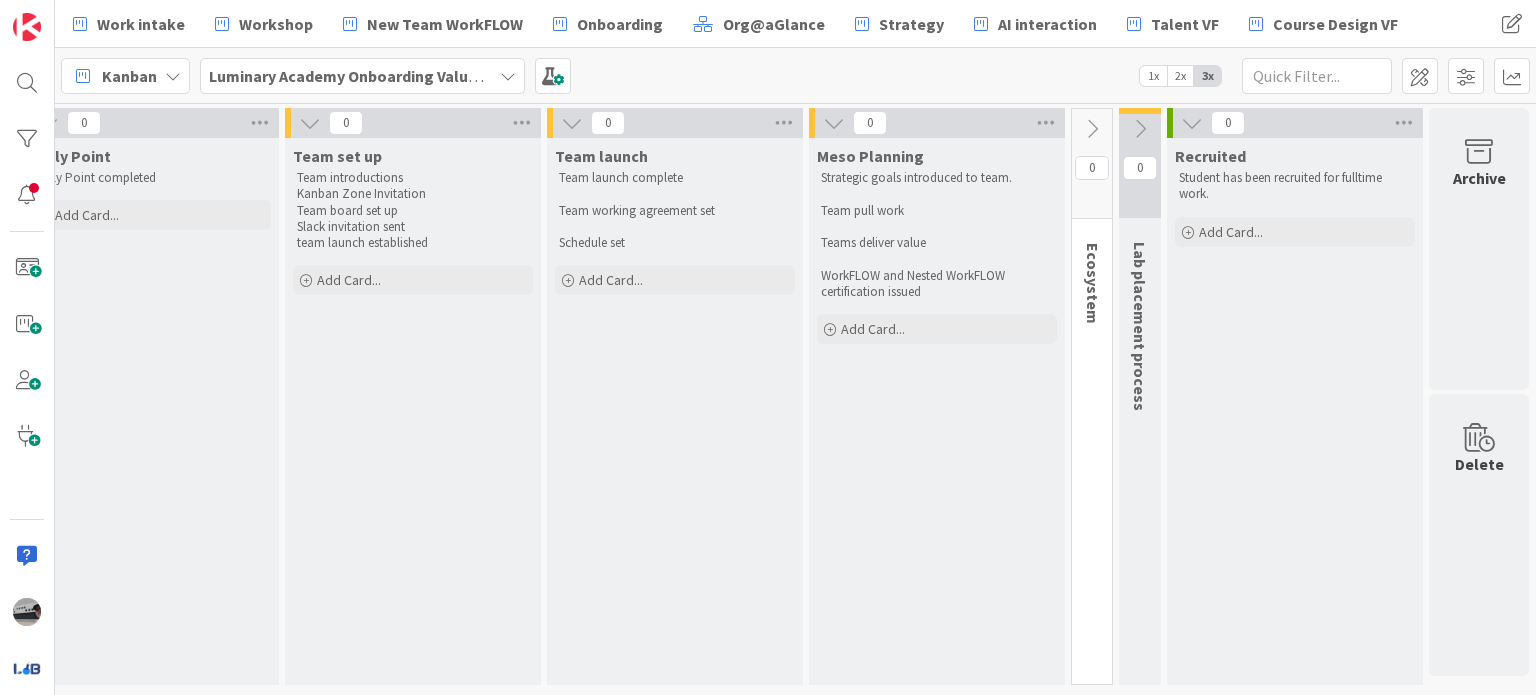 scroll, scrollTop: 0, scrollLeft: 674, axis: horizontal 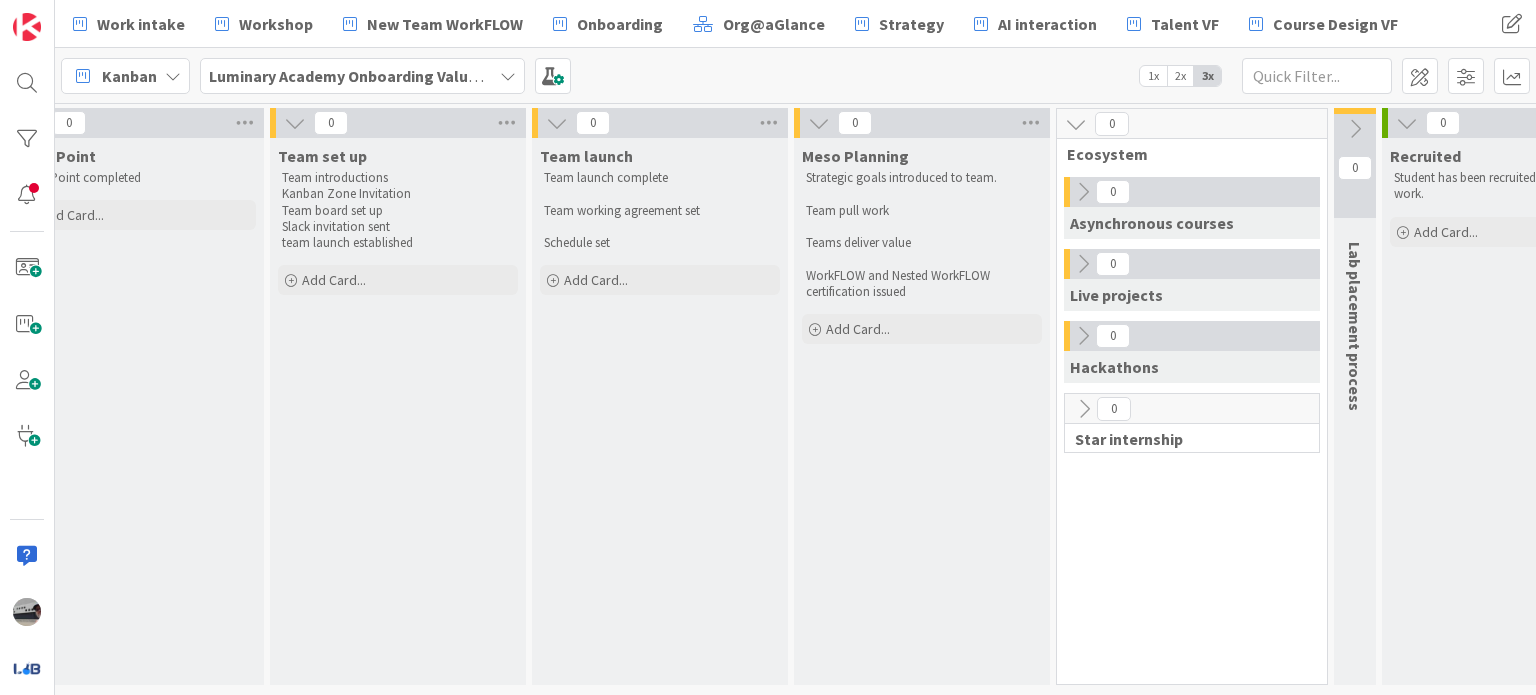 click at bounding box center [1083, 192] 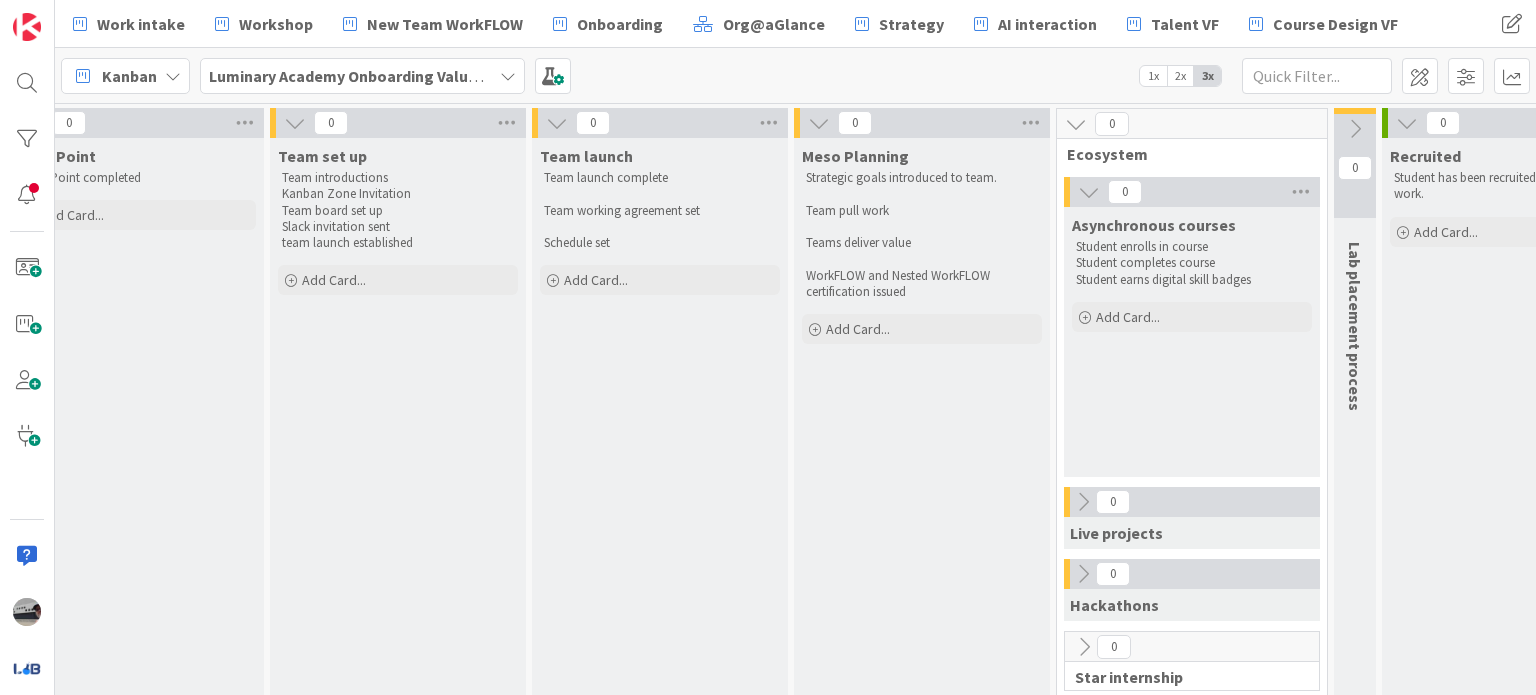 click at bounding box center (1089, 192) 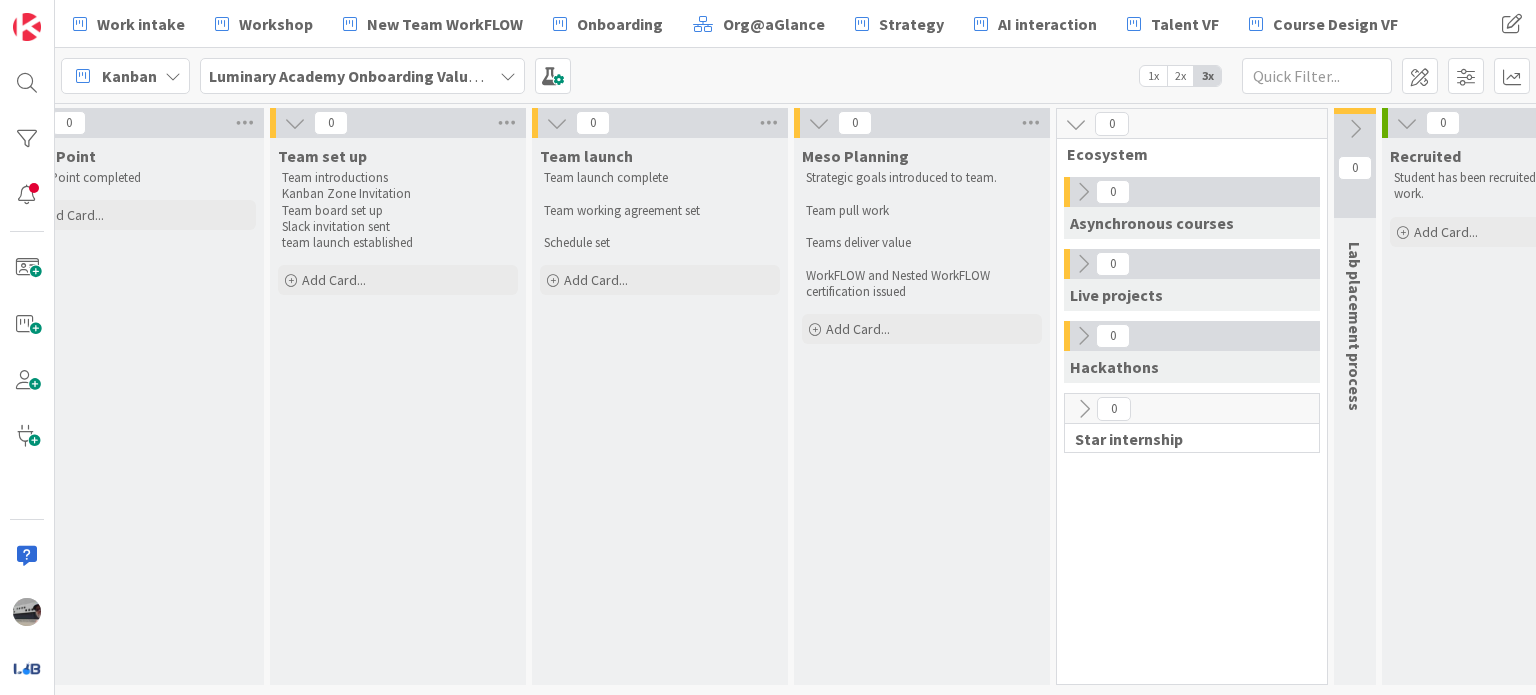 click at bounding box center (1083, 264) 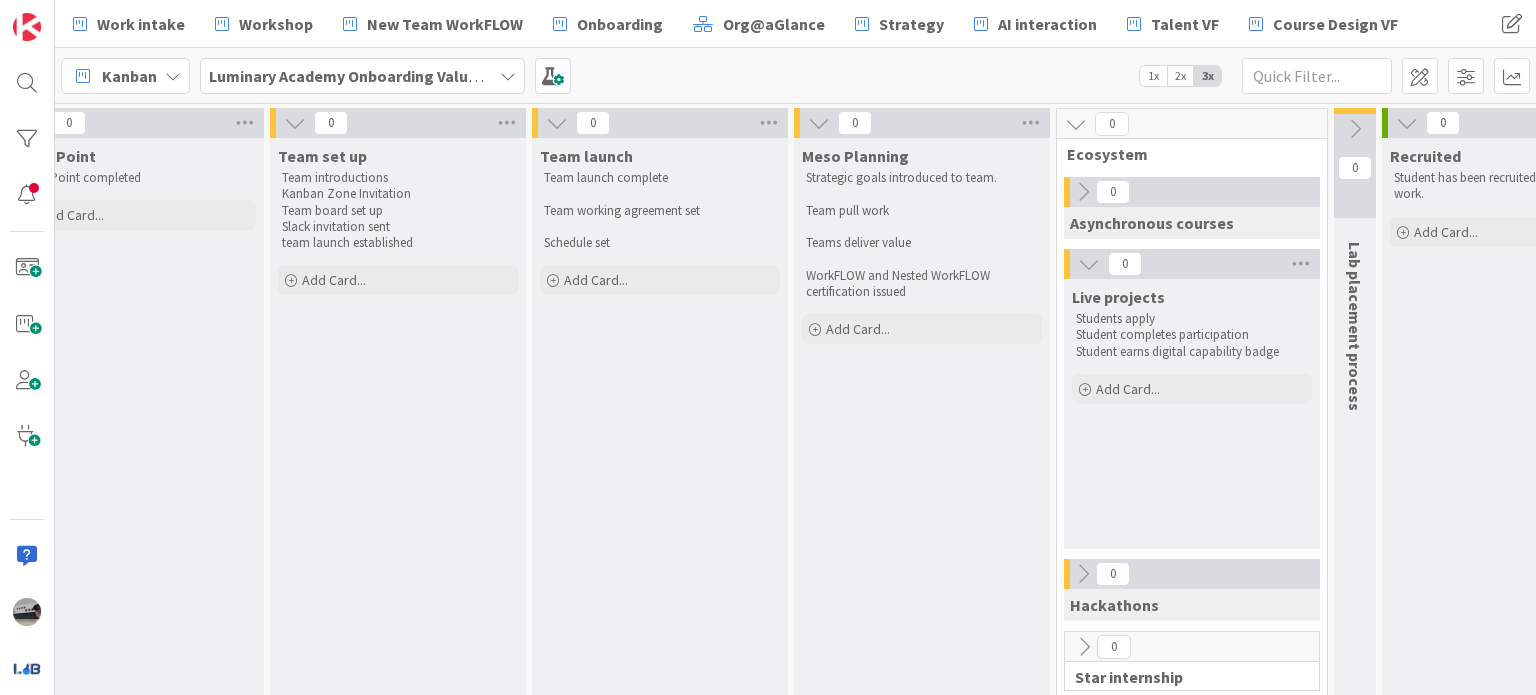 click at bounding box center [1089, 264] 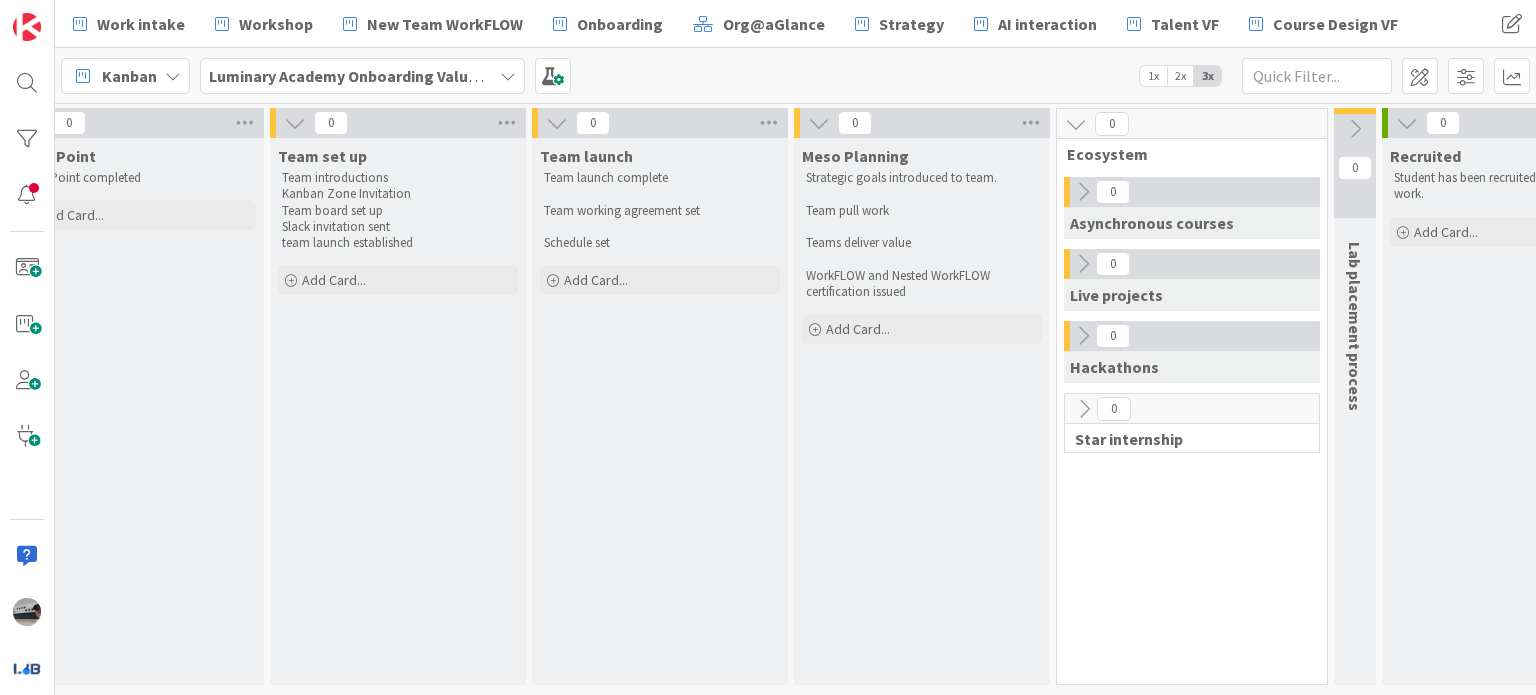 click at bounding box center [1083, 336] 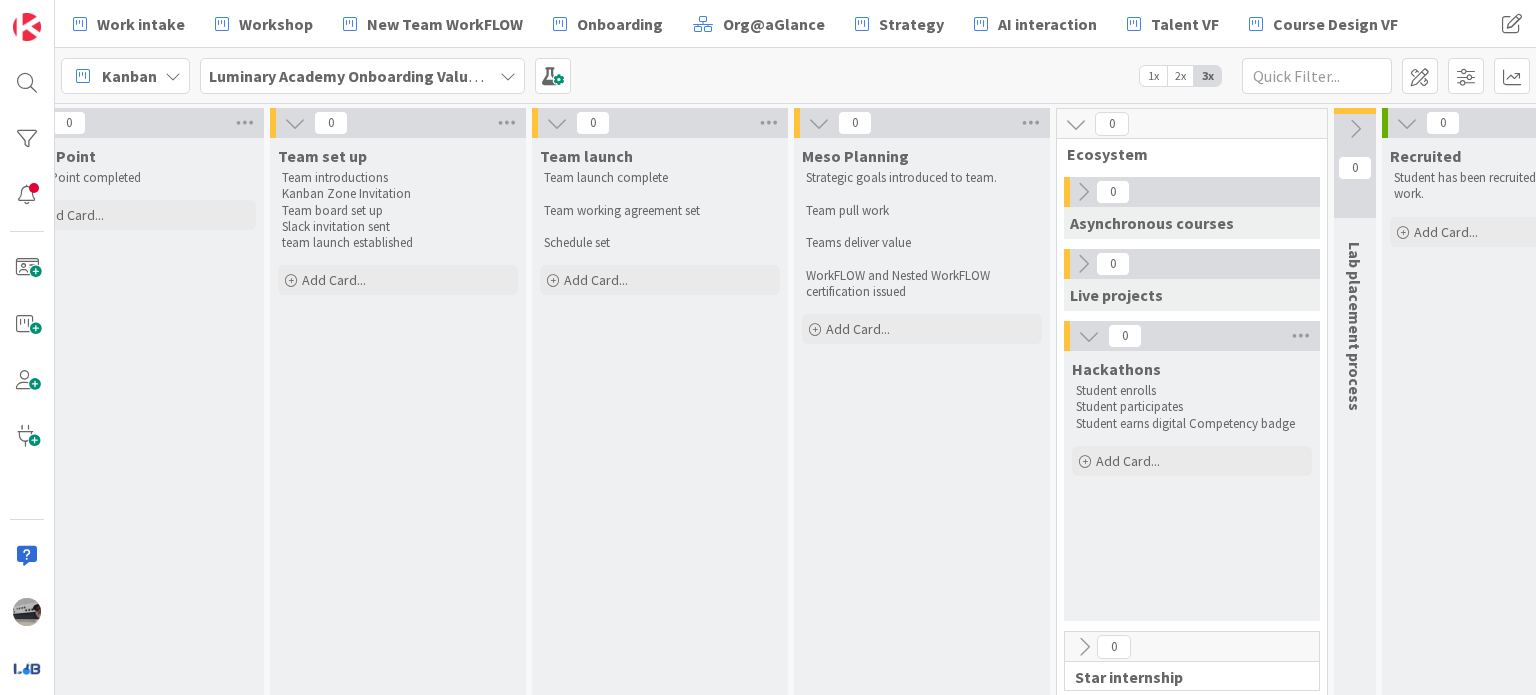 click at bounding box center [1089, 336] 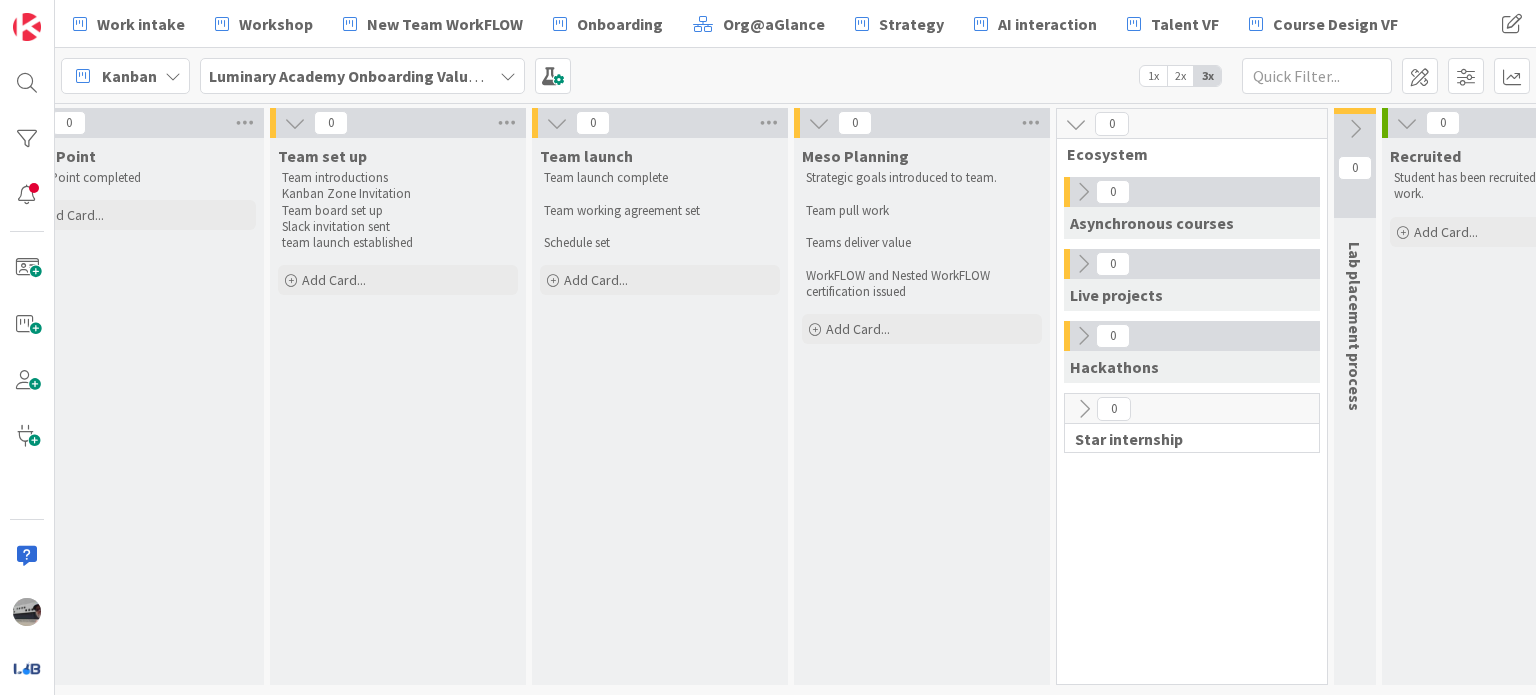 click at bounding box center [1084, 409] 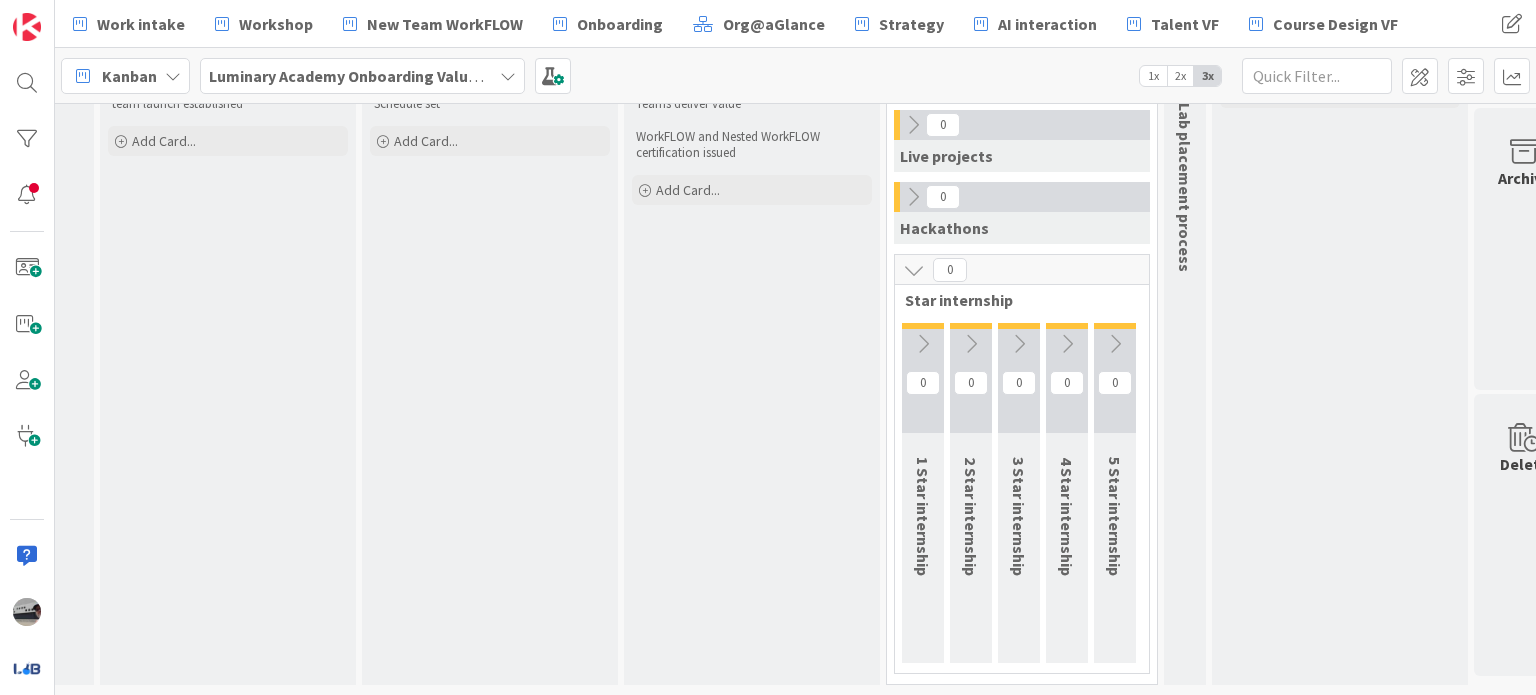 scroll, scrollTop: 152, scrollLeft: 844, axis: both 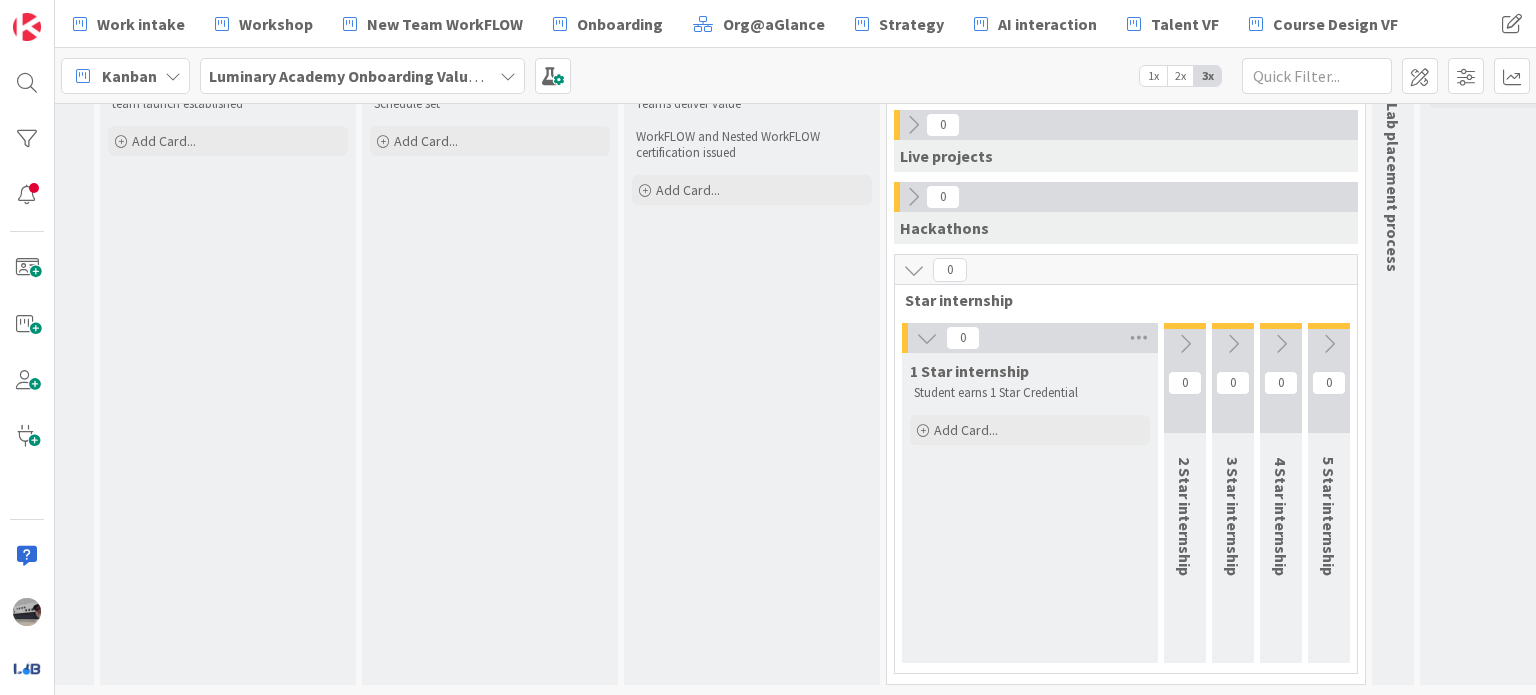 click at bounding box center [927, 338] 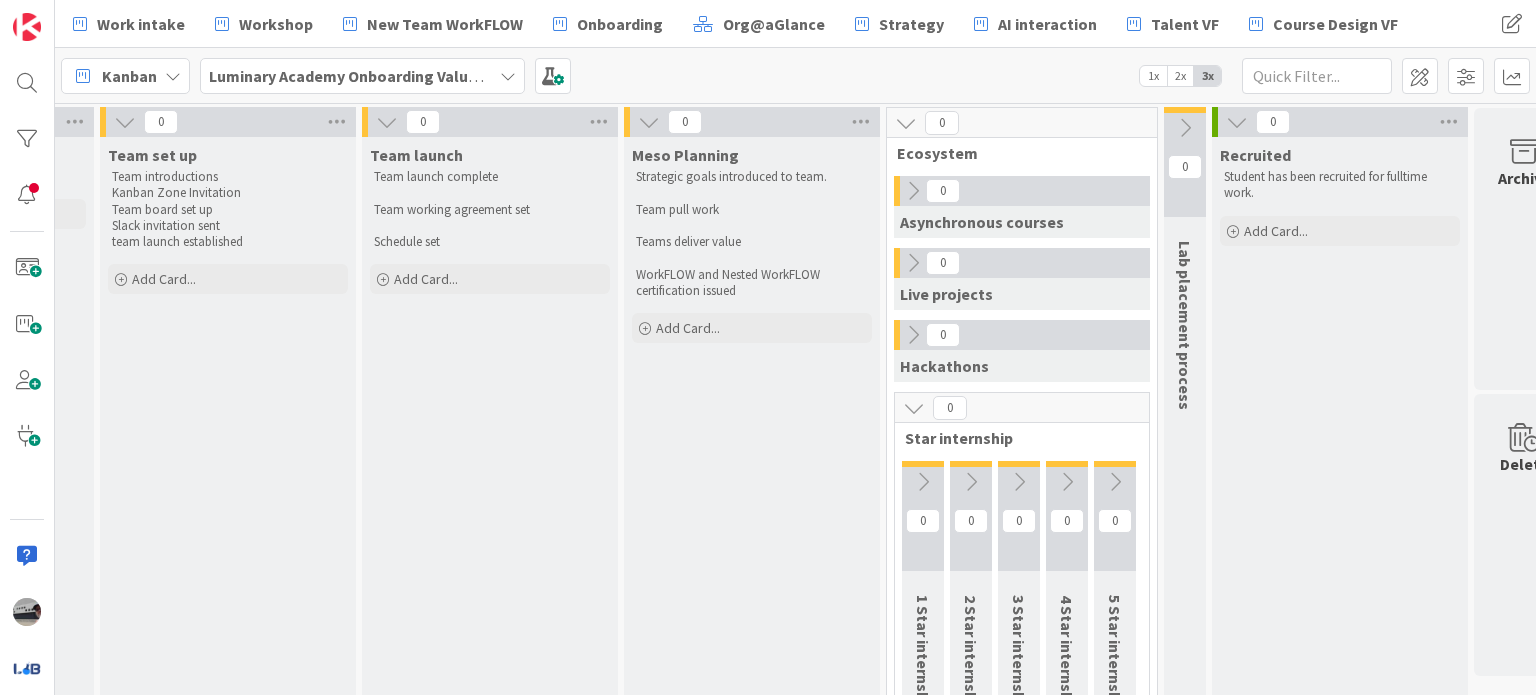 scroll, scrollTop: 0, scrollLeft: 844, axis: horizontal 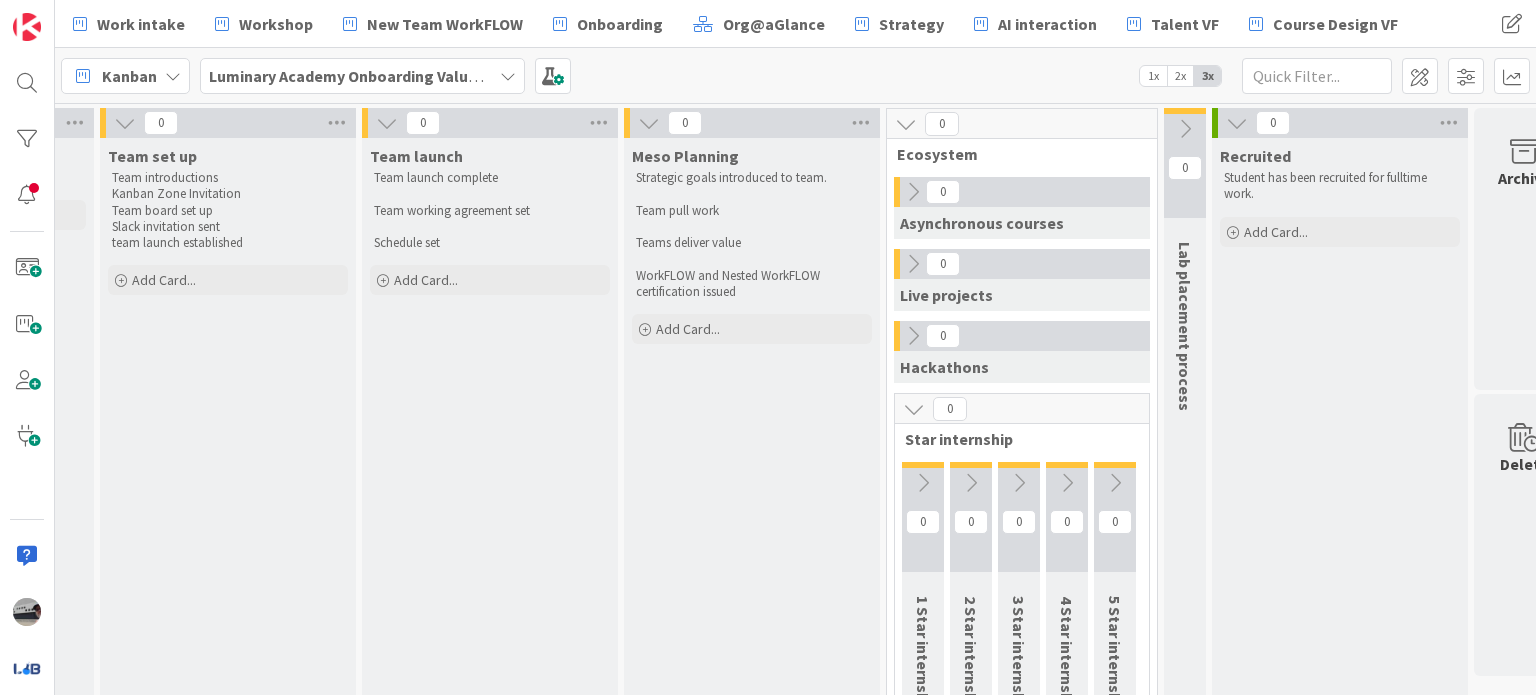 click at bounding box center [914, 409] 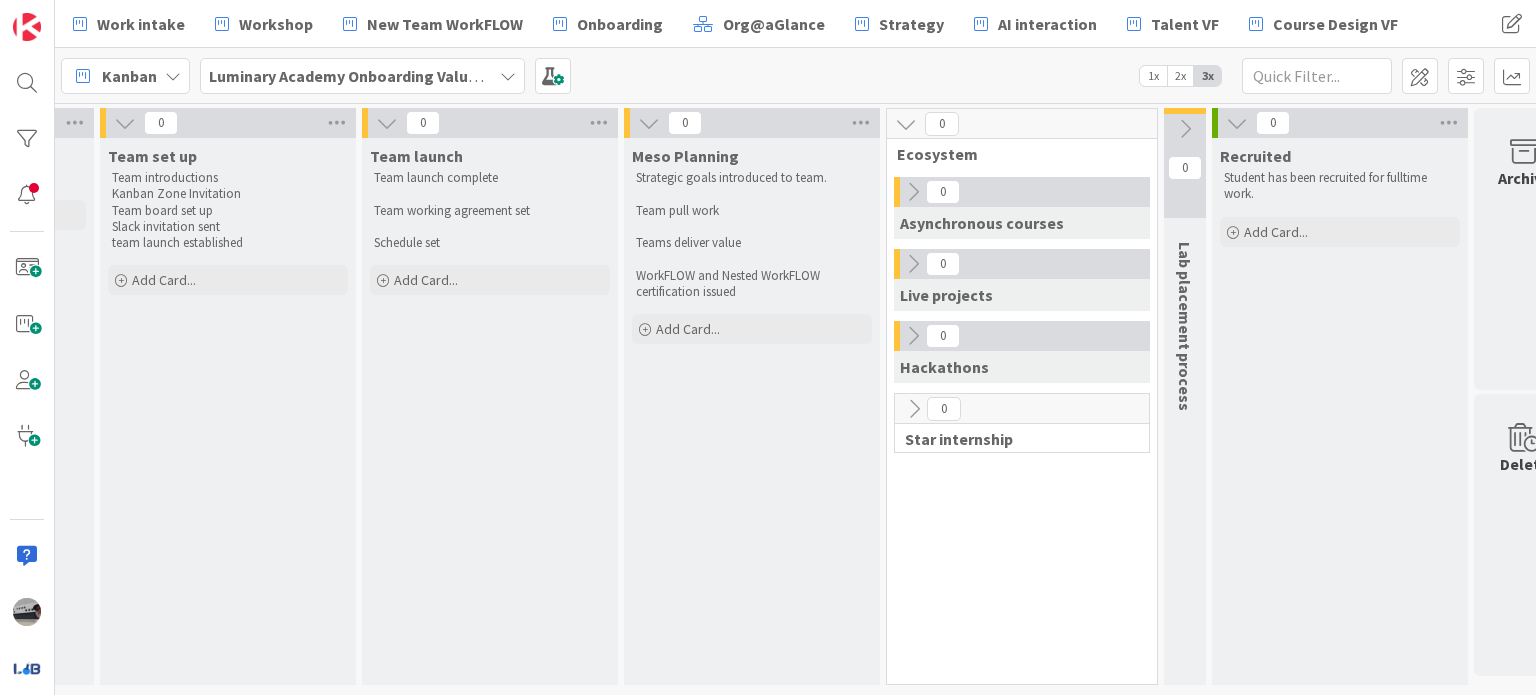 click at bounding box center (906, 124) 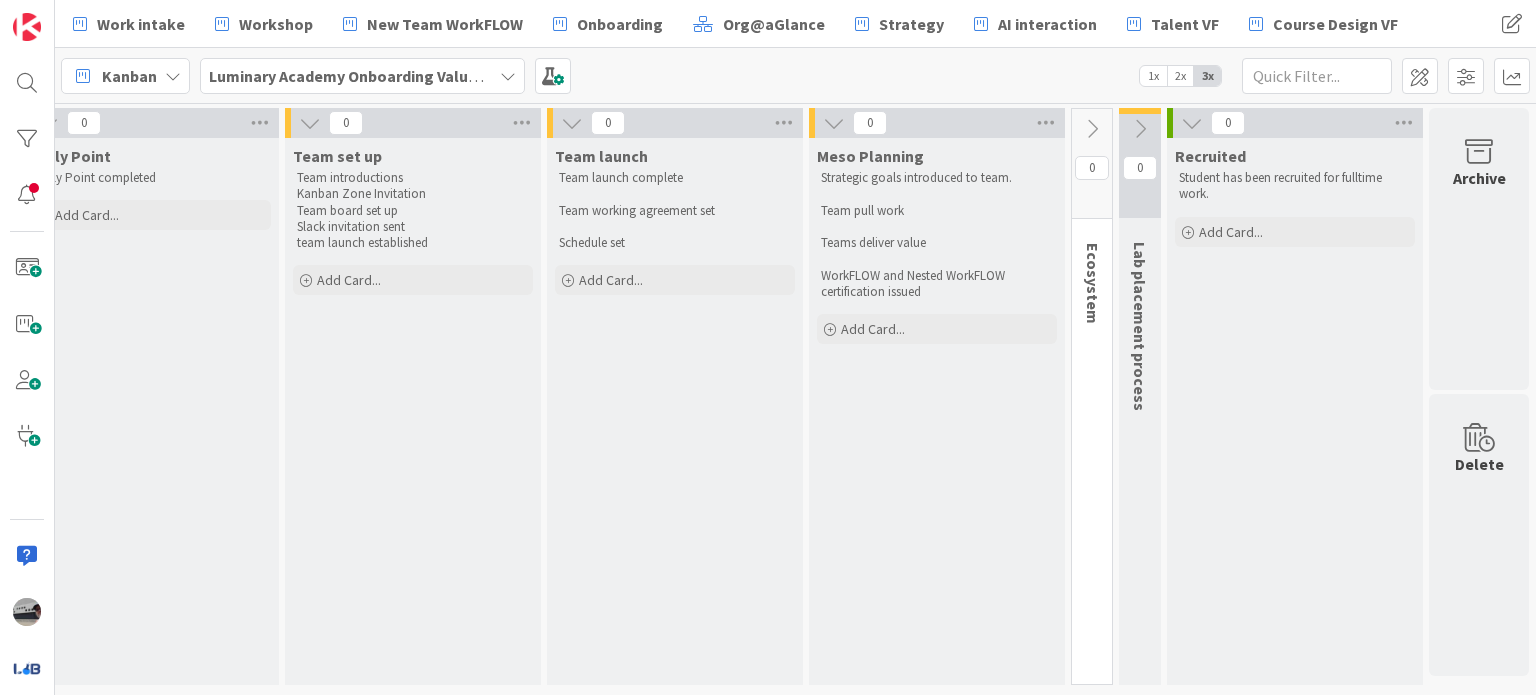 scroll, scrollTop: 0, scrollLeft: 674, axis: horizontal 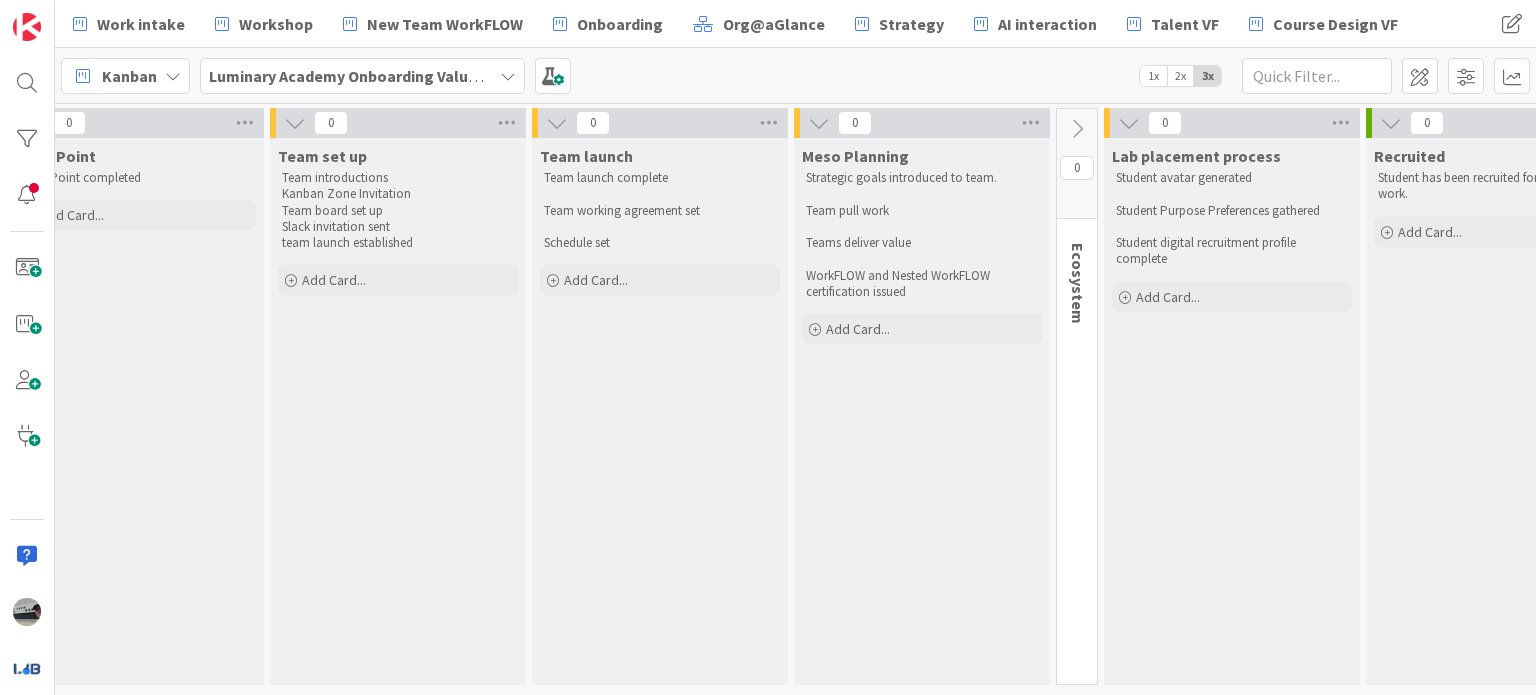 click at bounding box center [1129, 123] 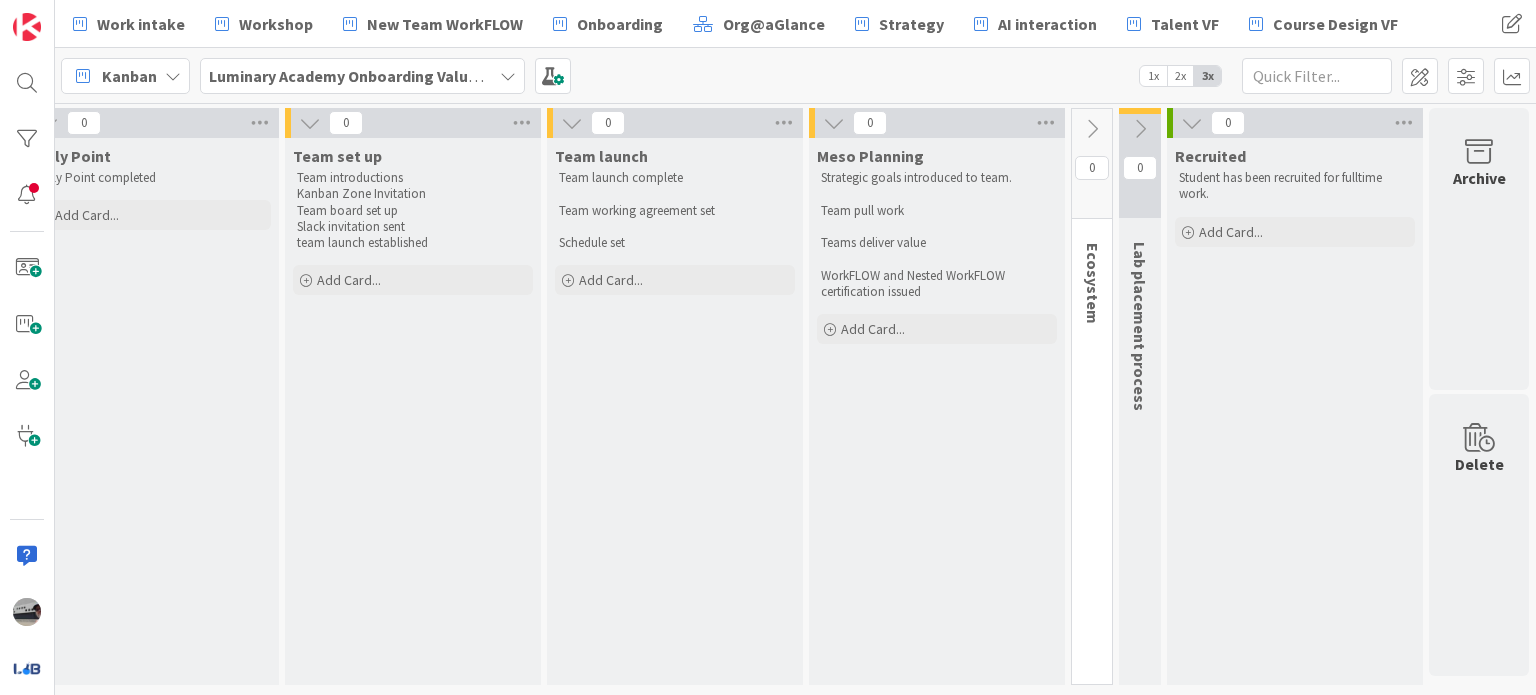 click at bounding box center (834, 123) 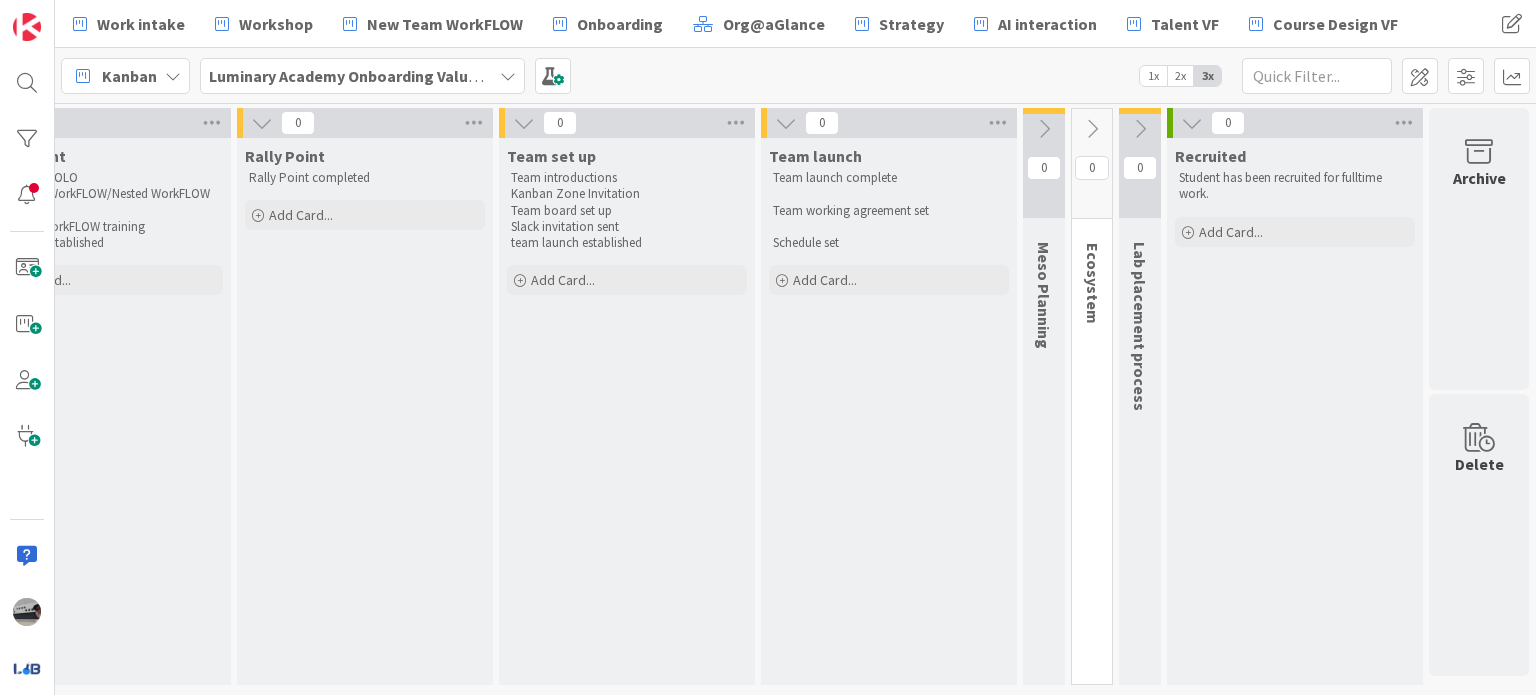 click at bounding box center (786, 123) 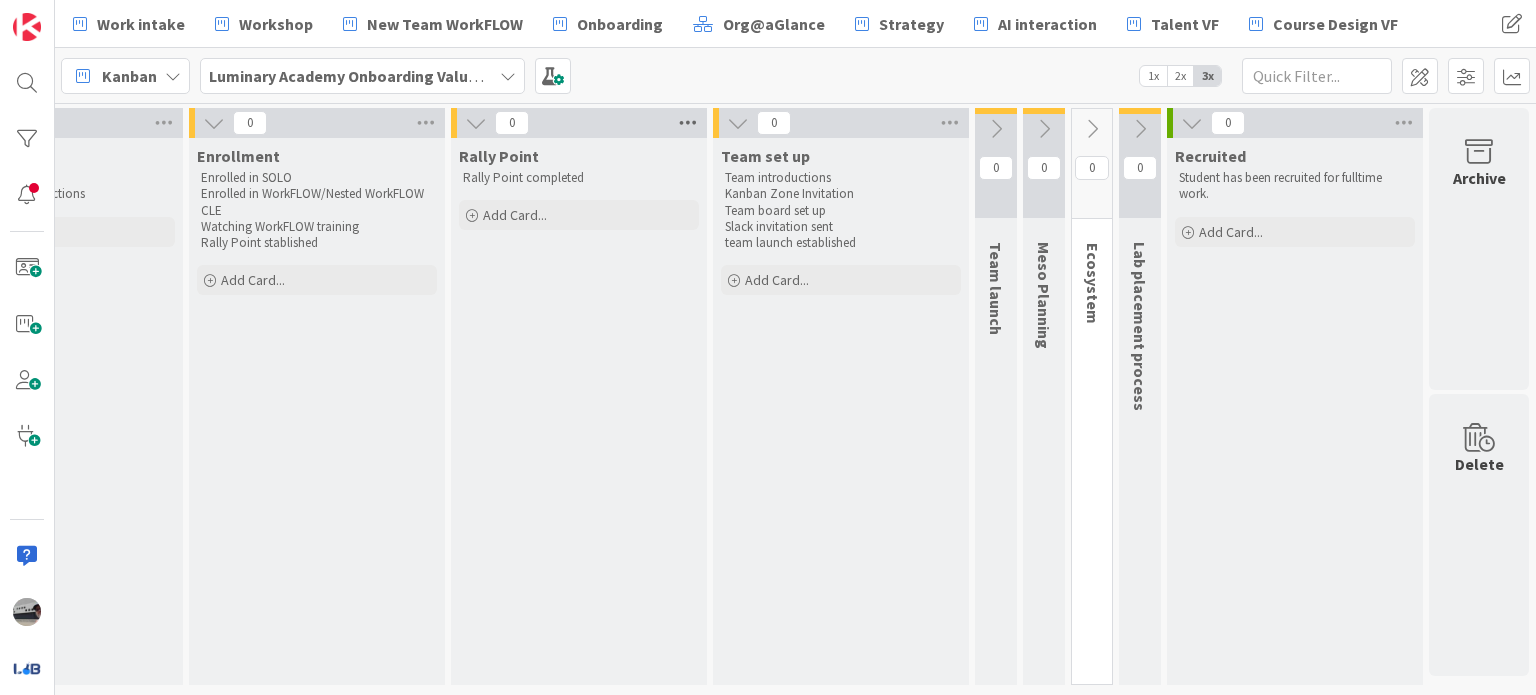 scroll, scrollTop: 0, scrollLeft: 246, axis: horizontal 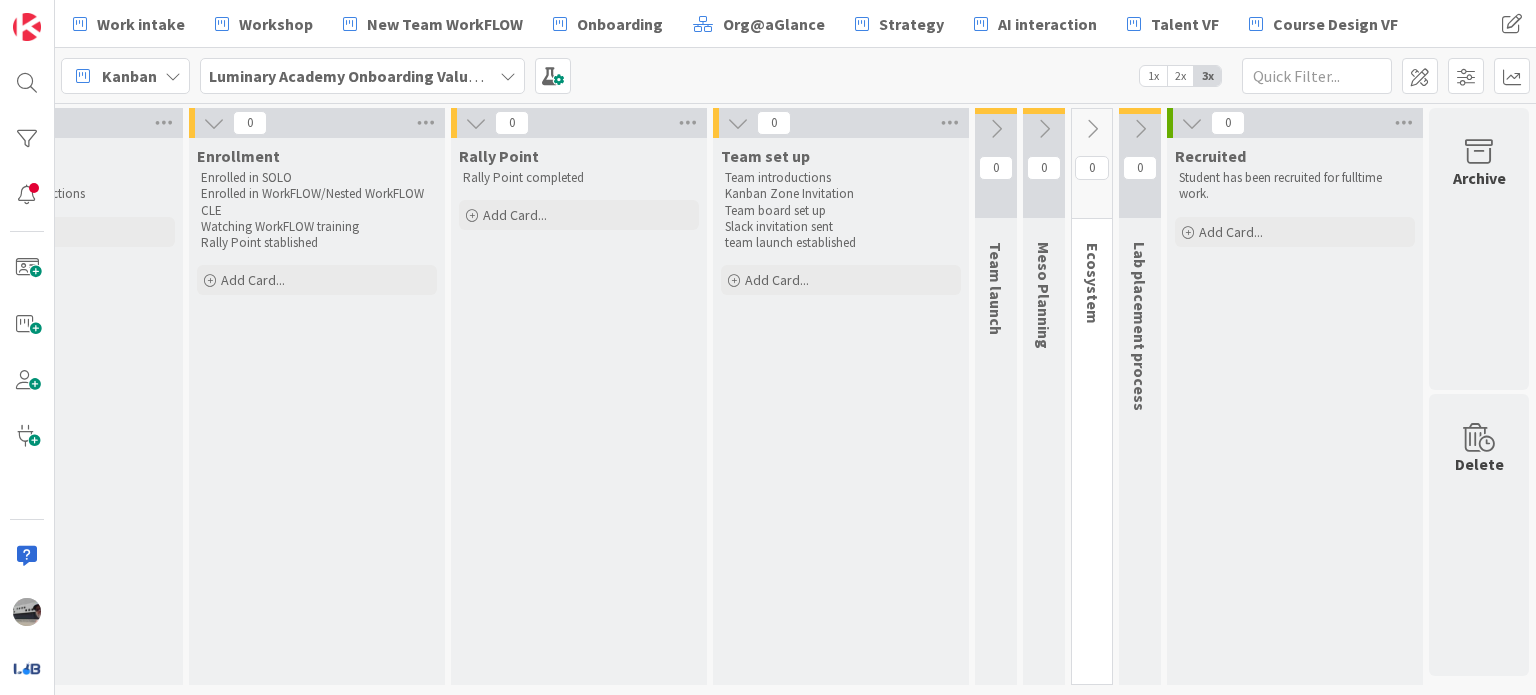 click at bounding box center [738, 123] 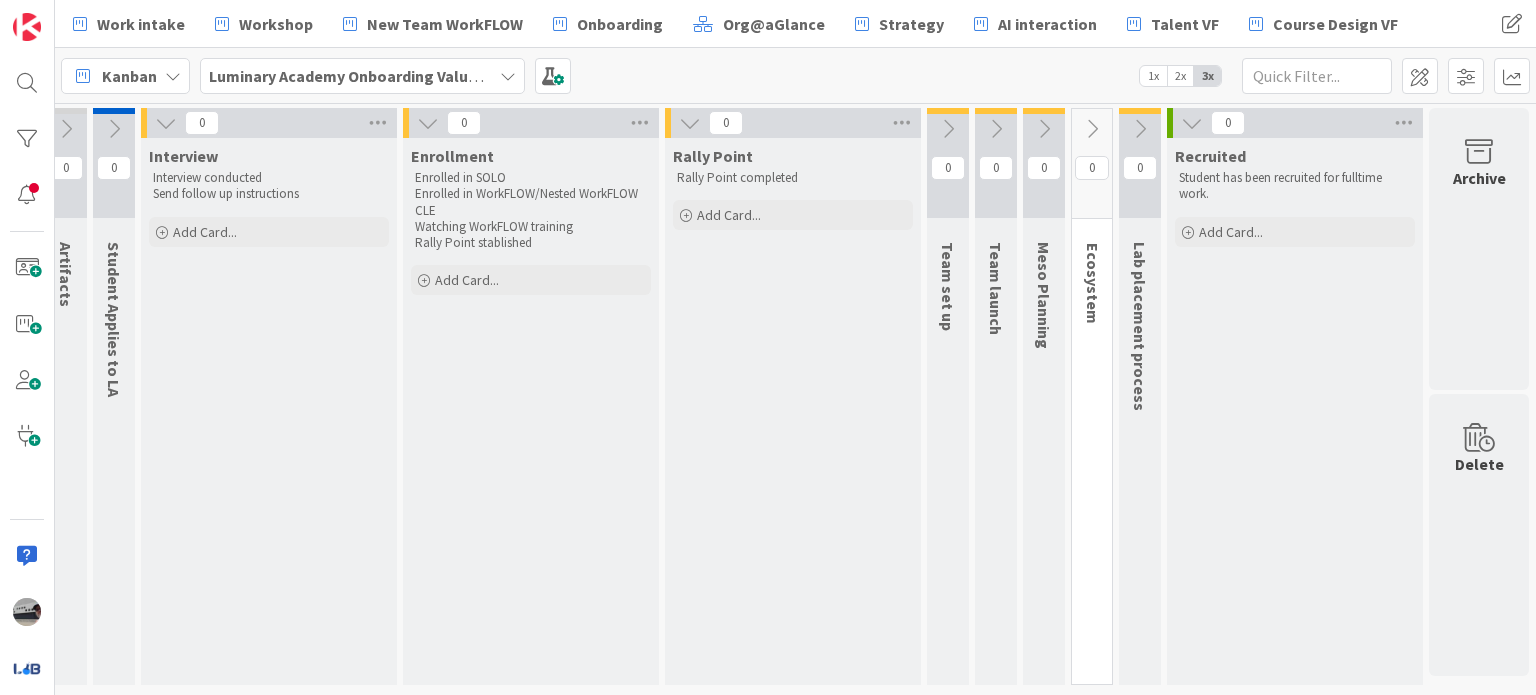 click on "0" at bounding box center [726, 123] 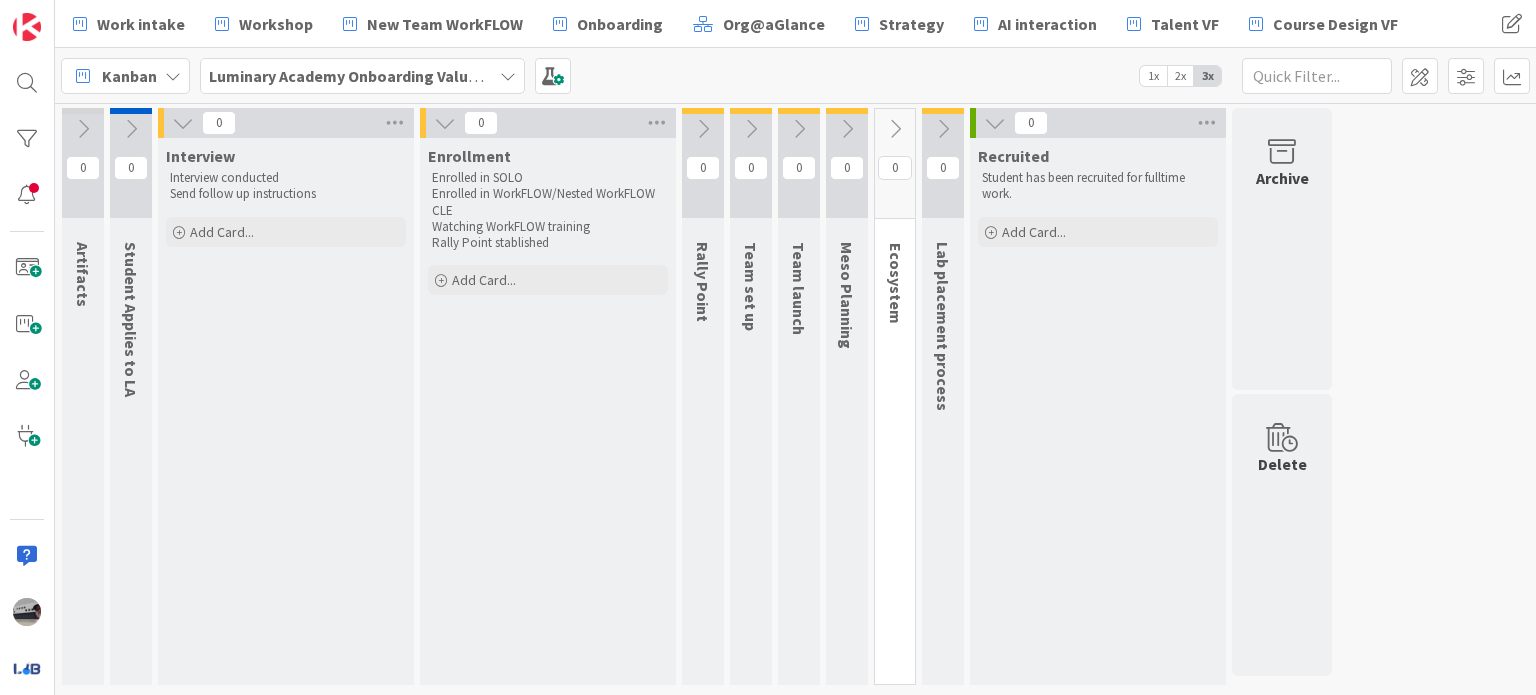 scroll, scrollTop: 0, scrollLeft: 0, axis: both 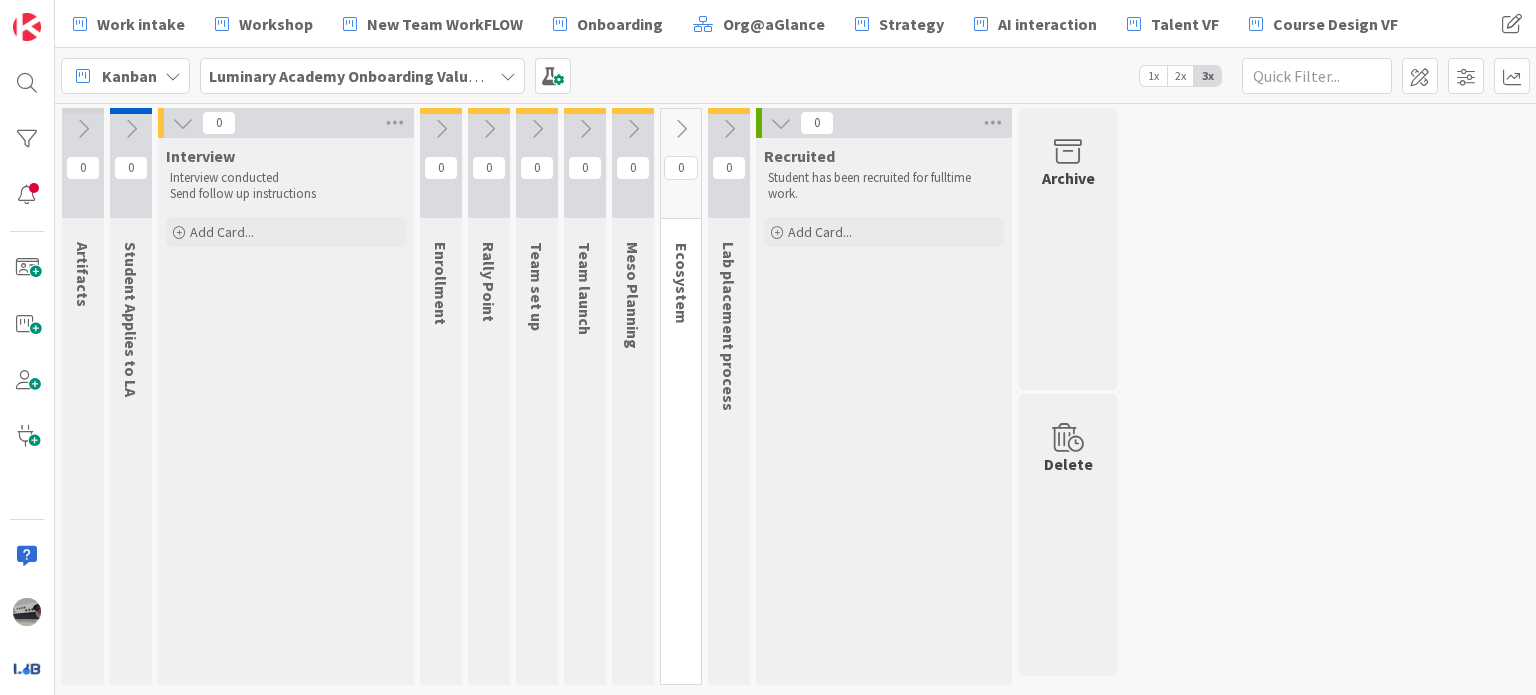 click at bounding box center (183, 123) 